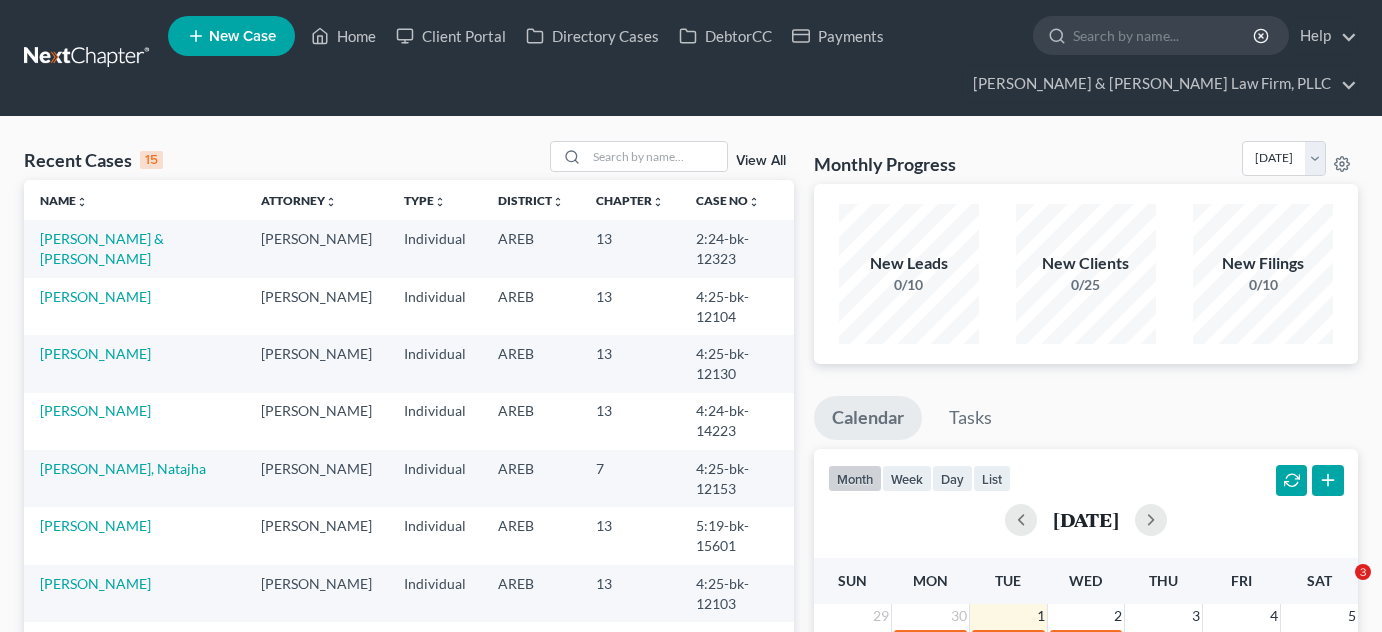 scroll, scrollTop: 0, scrollLeft: 0, axis: both 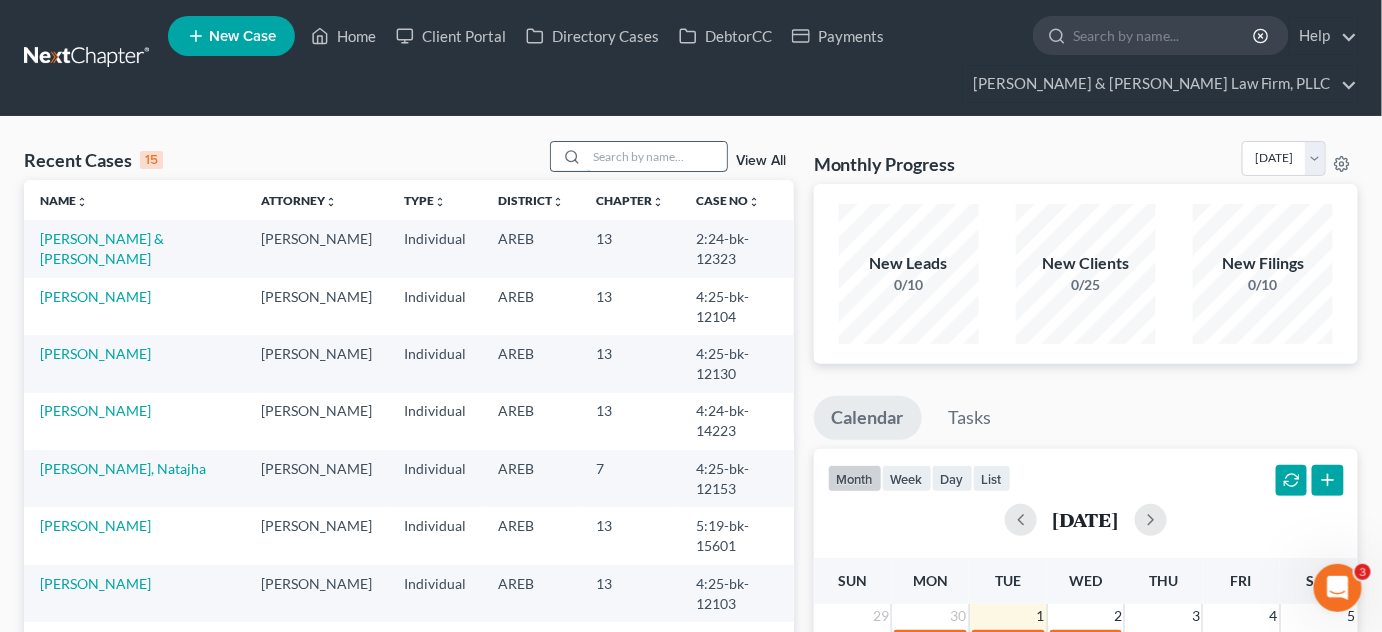 click at bounding box center [657, 156] 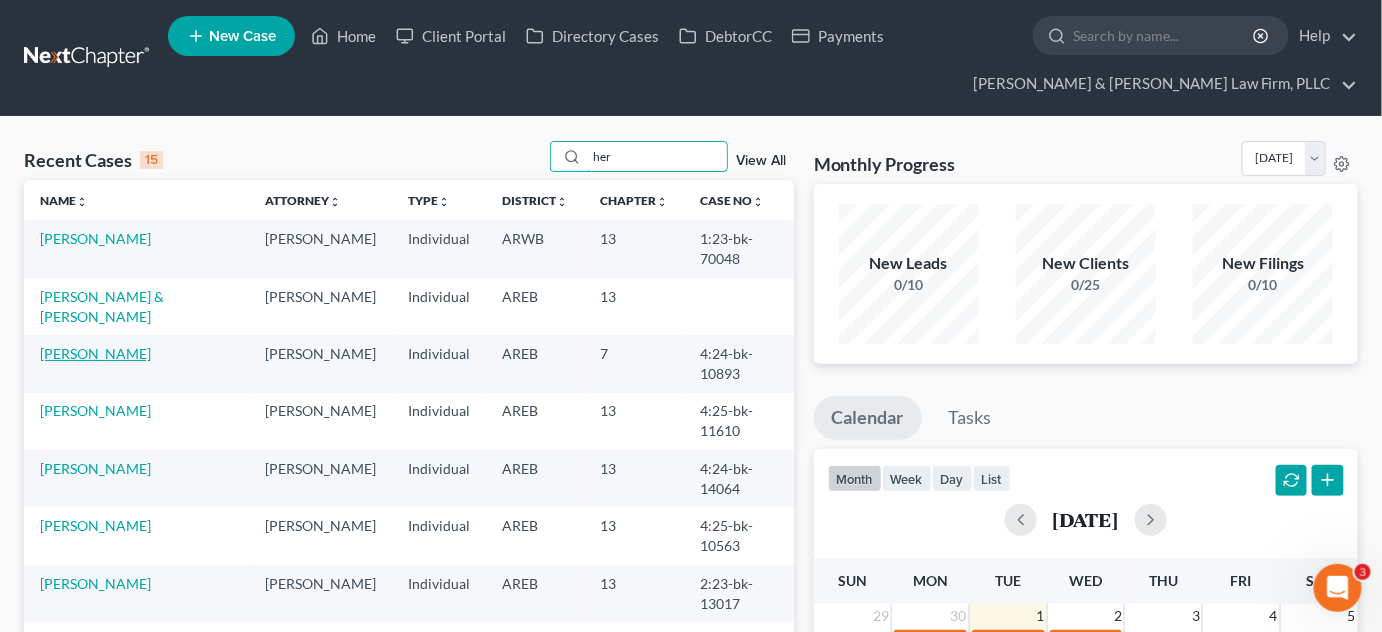 type on "her" 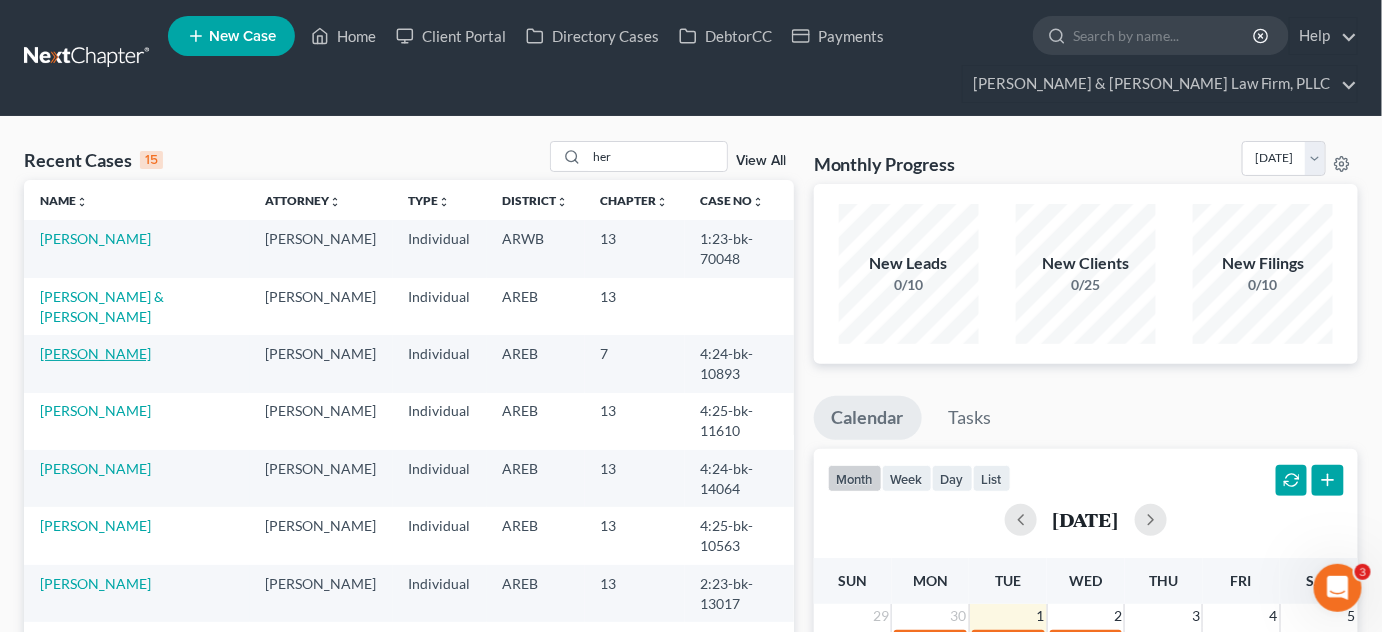 click on "[PERSON_NAME]" at bounding box center [95, 353] 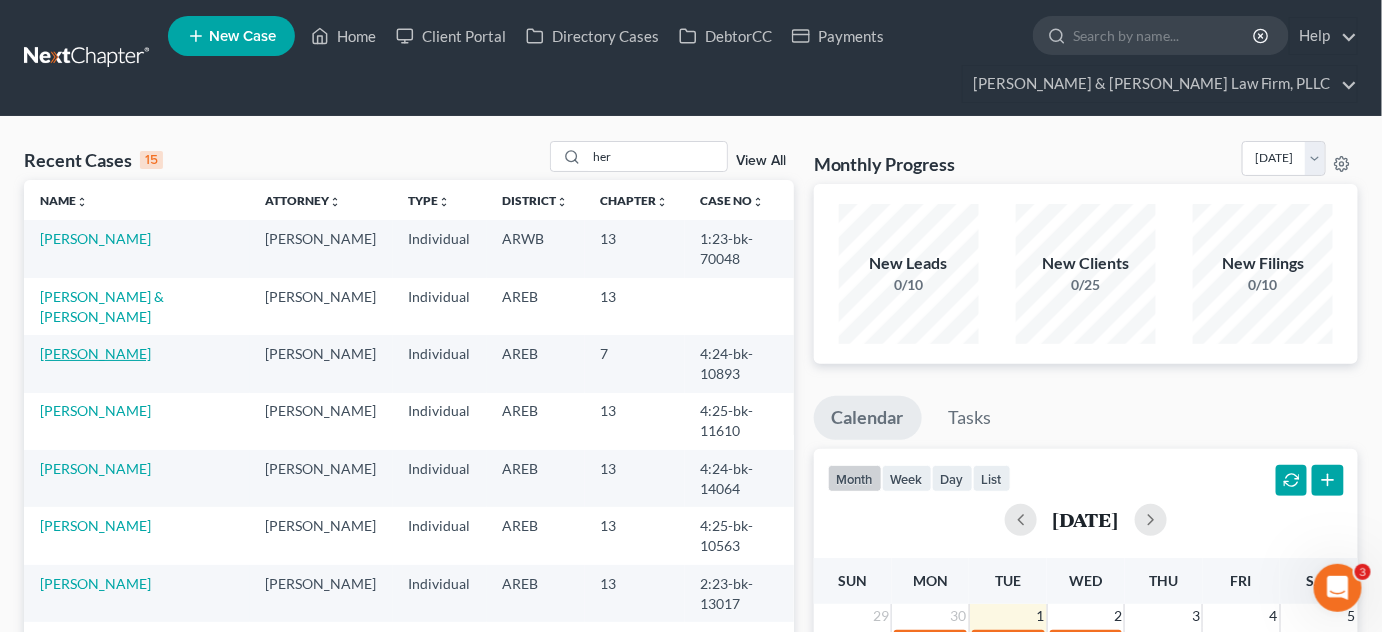 select on "4" 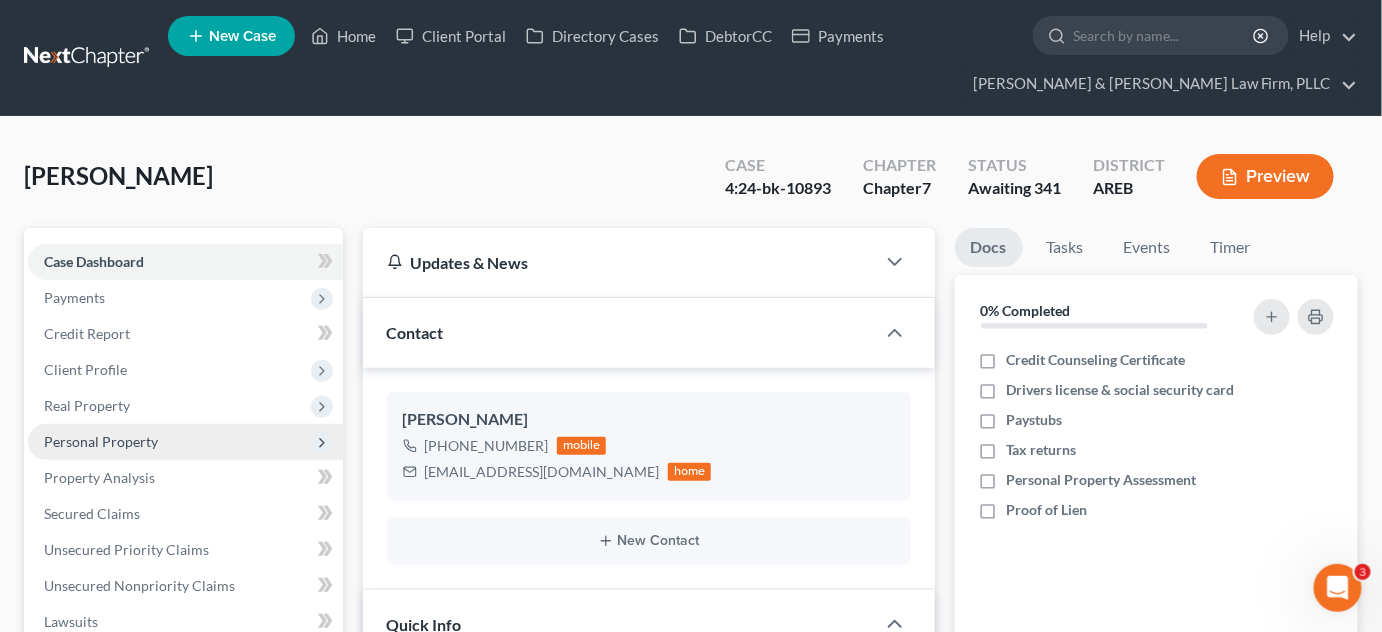 click on "Personal Property" at bounding box center [185, 442] 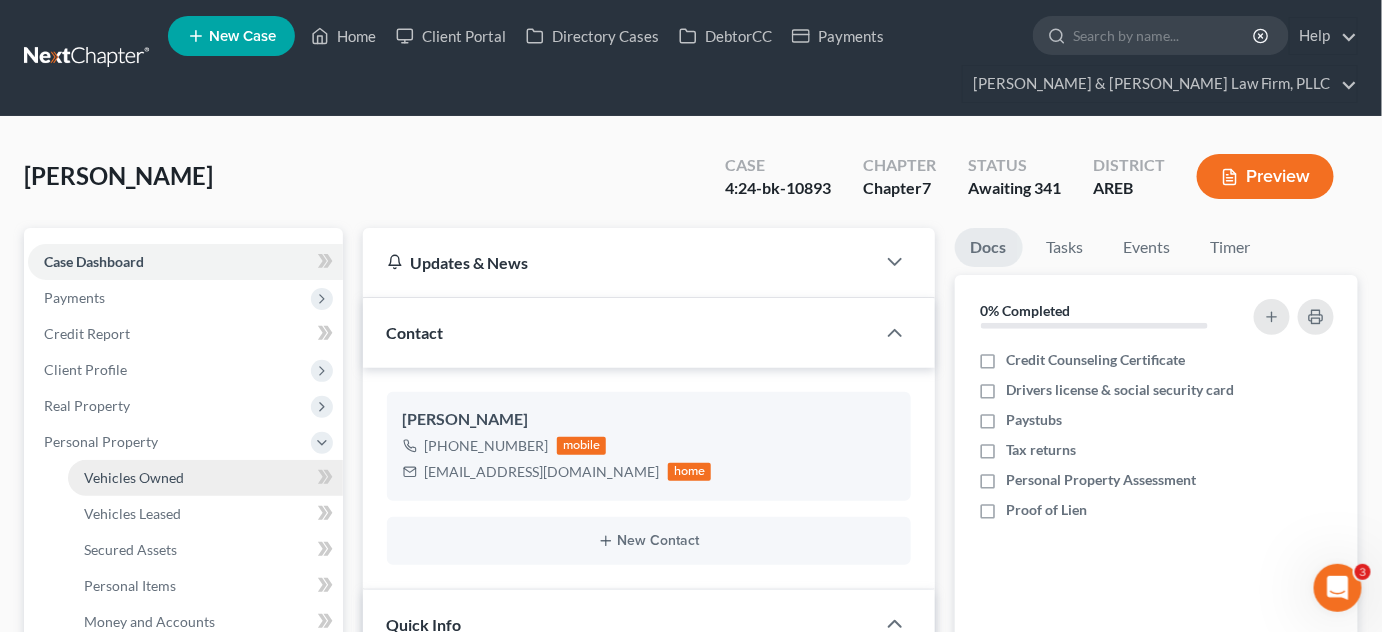 click on "Vehicles Owned" at bounding box center (134, 477) 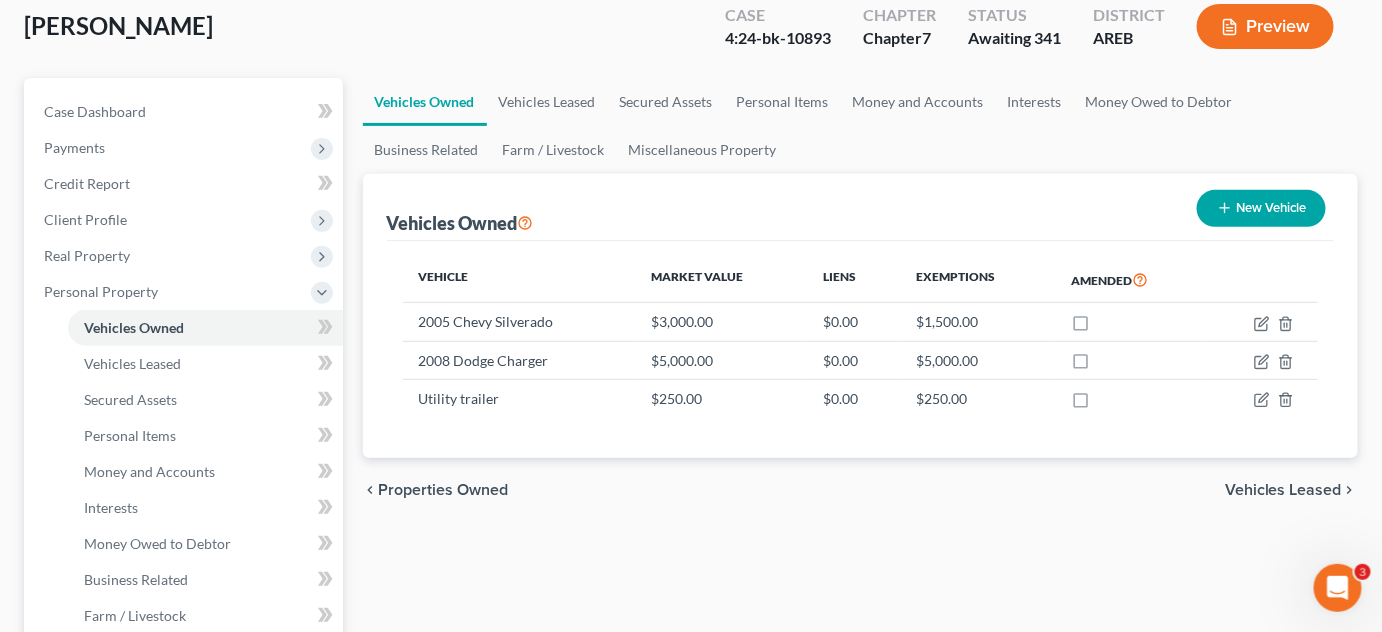 scroll, scrollTop: 181, scrollLeft: 0, axis: vertical 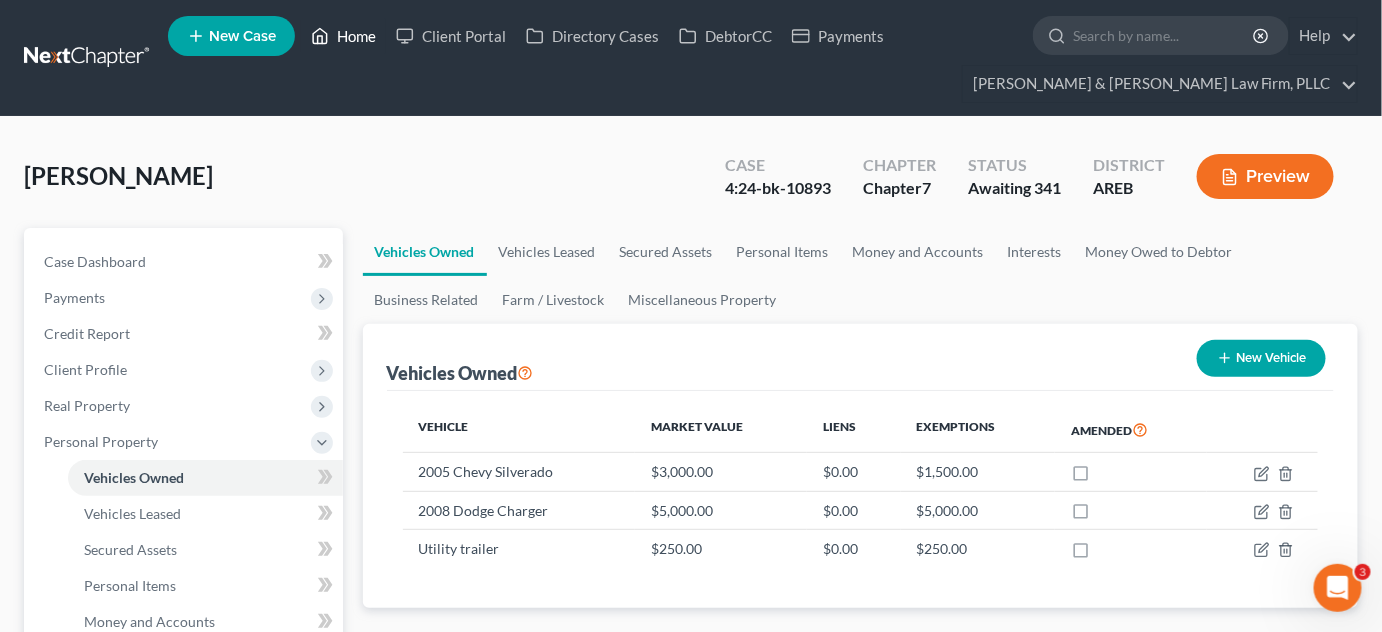 click on "Home" at bounding box center (343, 36) 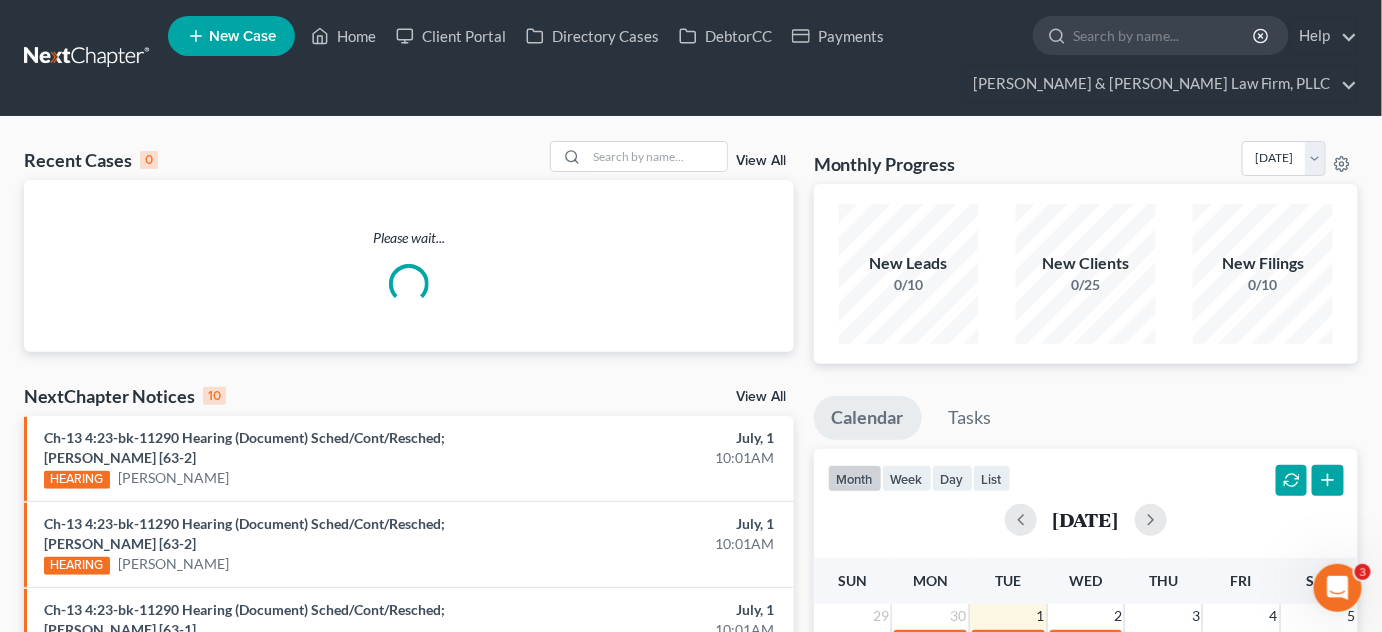 drag, startPoint x: 613, startPoint y: 138, endPoint x: 612, endPoint y: 157, distance: 19.026299 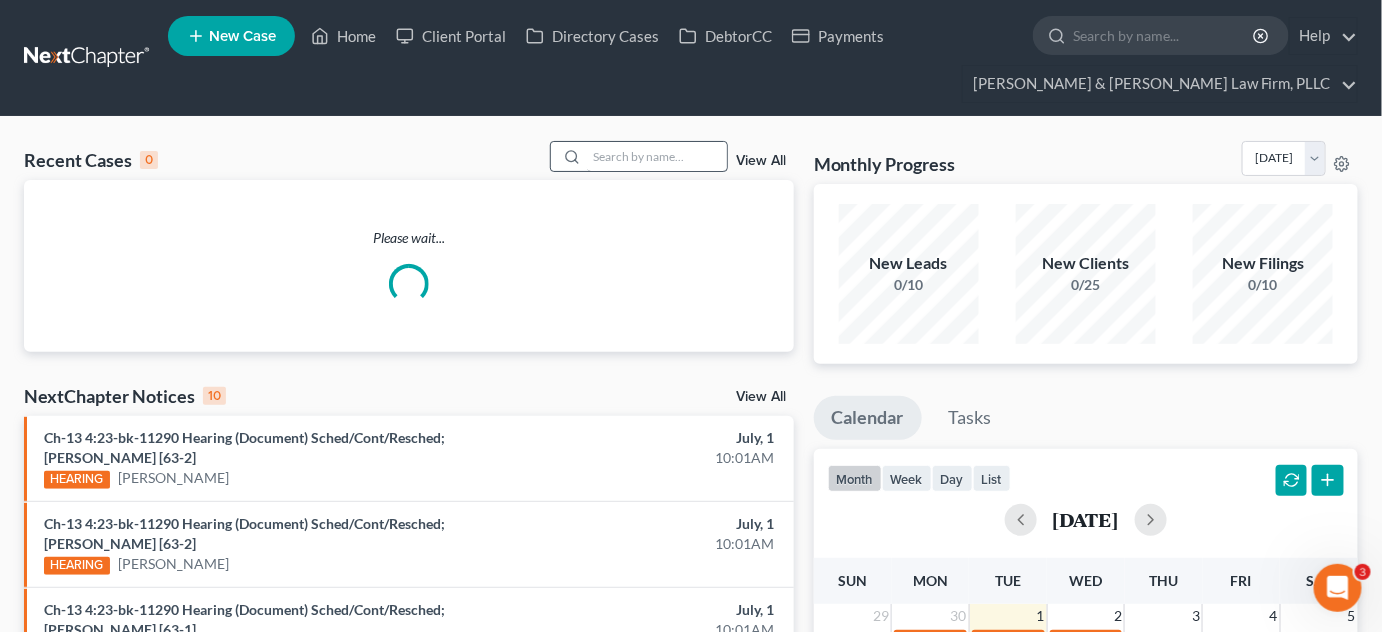 click on "Recent Cases 0         View All
Please wait...
NextChapter Notices 10 View All
Ch-13 4:23-bk-11290 Hearing (Document) Sched/Cont/Resched; [PERSON_NAME] [63-2] HEARING [PERSON_NAME] July, 1 10:01AM Ch-13 4:23-bk-11290 Hearing (Document) Sched/Cont/Resched; [PERSON_NAME] [63-2] HEARING [PERSON_NAME] July, 1 10:01AM Ch-13 4:23-bk-11290 Hearing (Document) Sched/Cont/Resched; [PERSON_NAME] [63-1] HEARING [PERSON_NAME] July, 1 10:01AM Ch-13 4:23-bk-11290 Hearing (Document) Sched/Cont/Resched; [PERSON_NAME] [63-1] HEARING [PERSON_NAME] July, 1 10:01AM Proof of Claim [1] PROOF OF CLAIM [PERSON_NAME] July, 1 10:01AM Ch-13 1:25-bk-70669 Order To Pay Trustee; [PERSON_NAME] [18] NOTICE [PERSON_NAME] June, 30 11:01PM Proof of Claim [4-3] PROOF OF CLAIM [PERSON_NAME] June, 30 6:01PM Proof of Claim [4-2] PROOF OF CLAIM [PERSON_NAME] June, 30 6:01PM Proof of Claim [4-1] PROOF OF CLAIM [PERSON_NAME] June, 30" at bounding box center (691, 674) 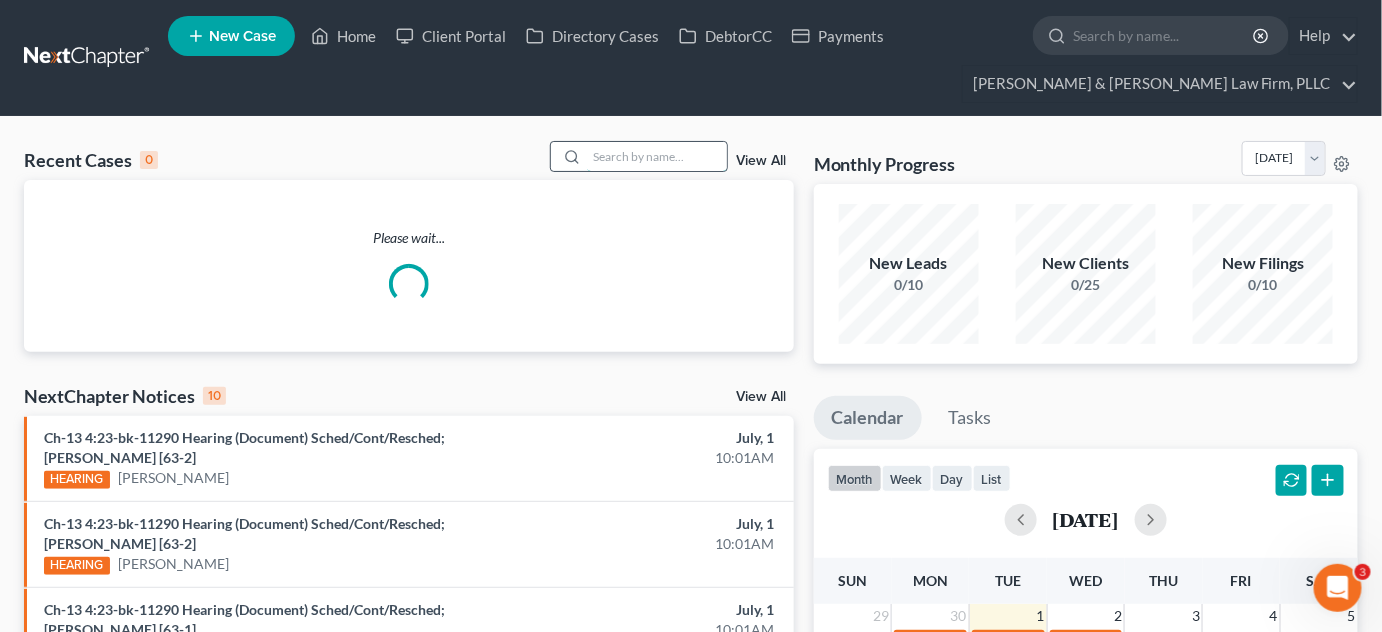 click at bounding box center [657, 156] 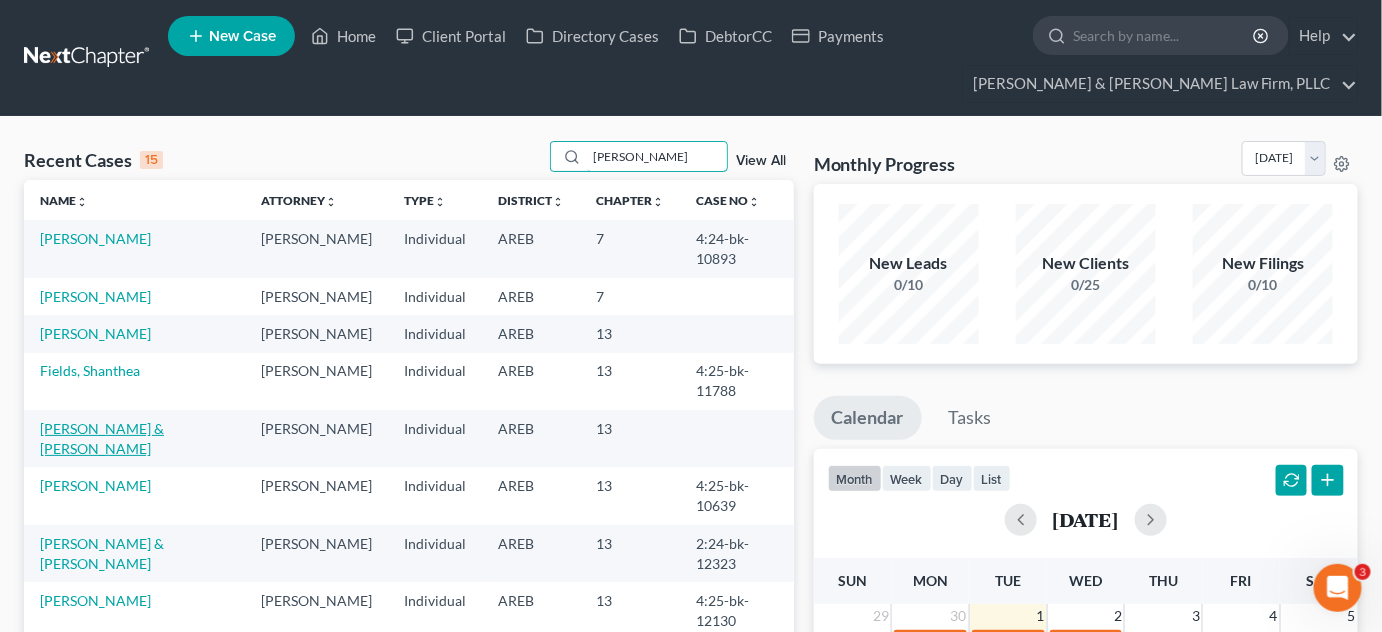 type on "[PERSON_NAME]" 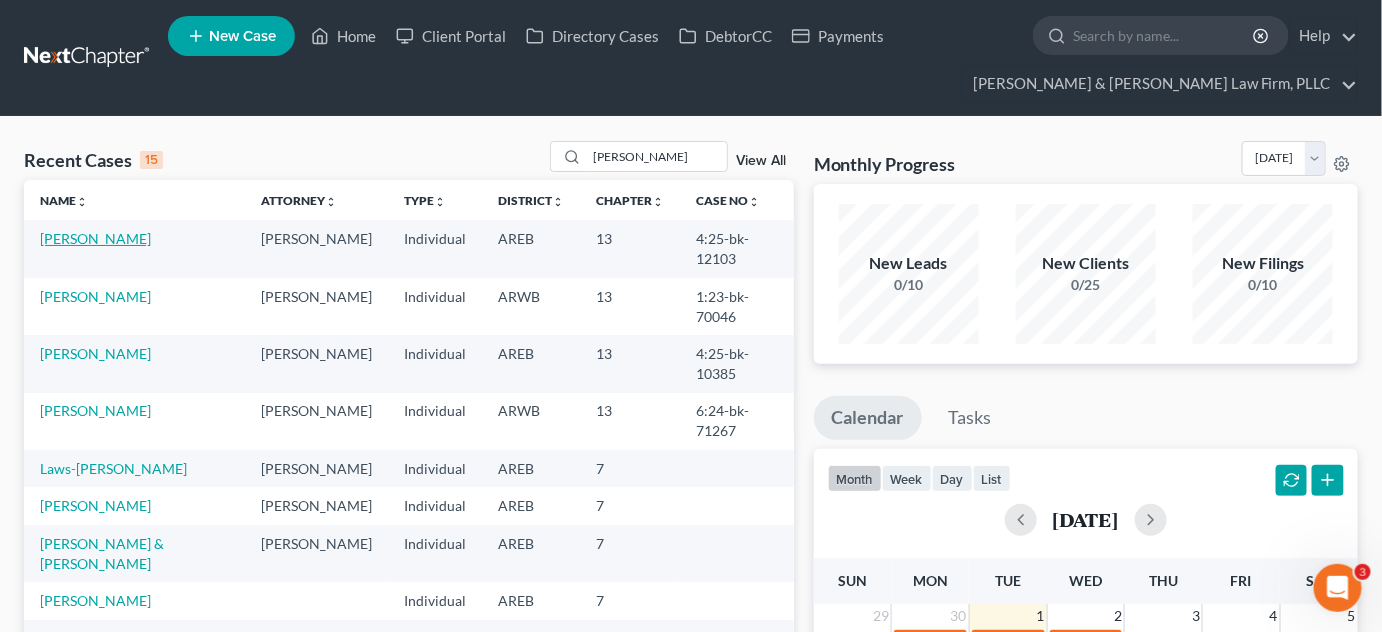 click on "[PERSON_NAME]" at bounding box center [95, 238] 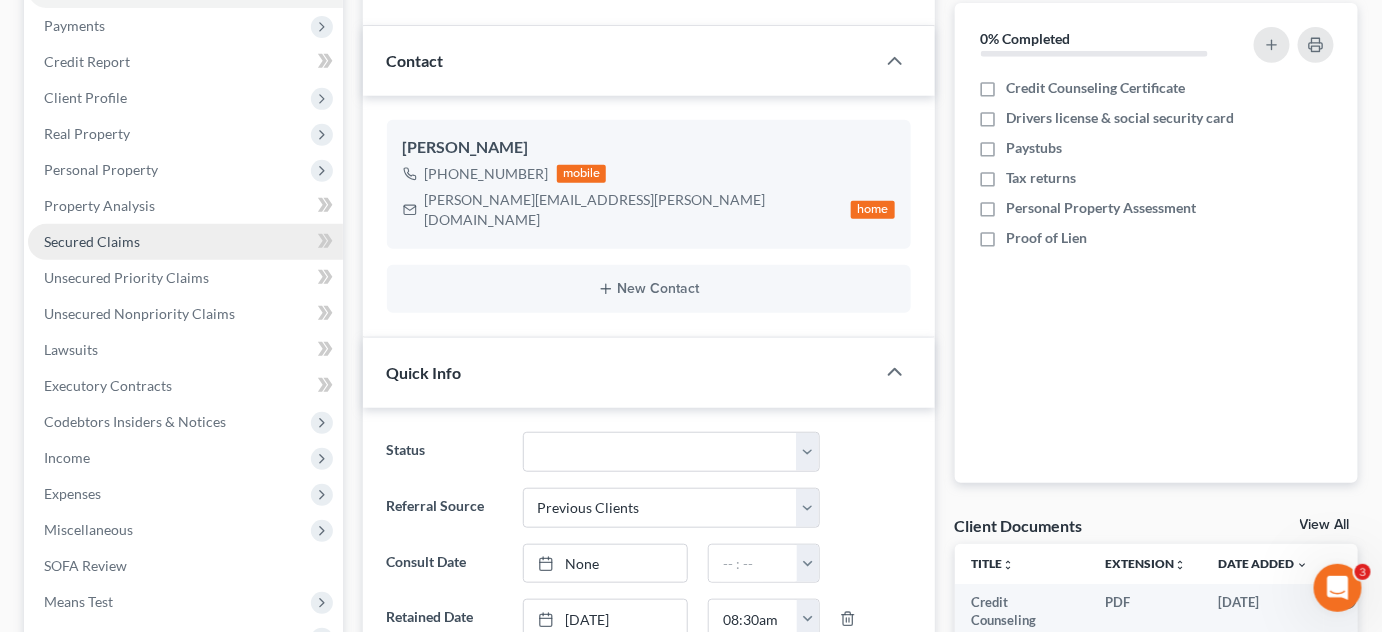 click on "Secured Claims" at bounding box center (92, 241) 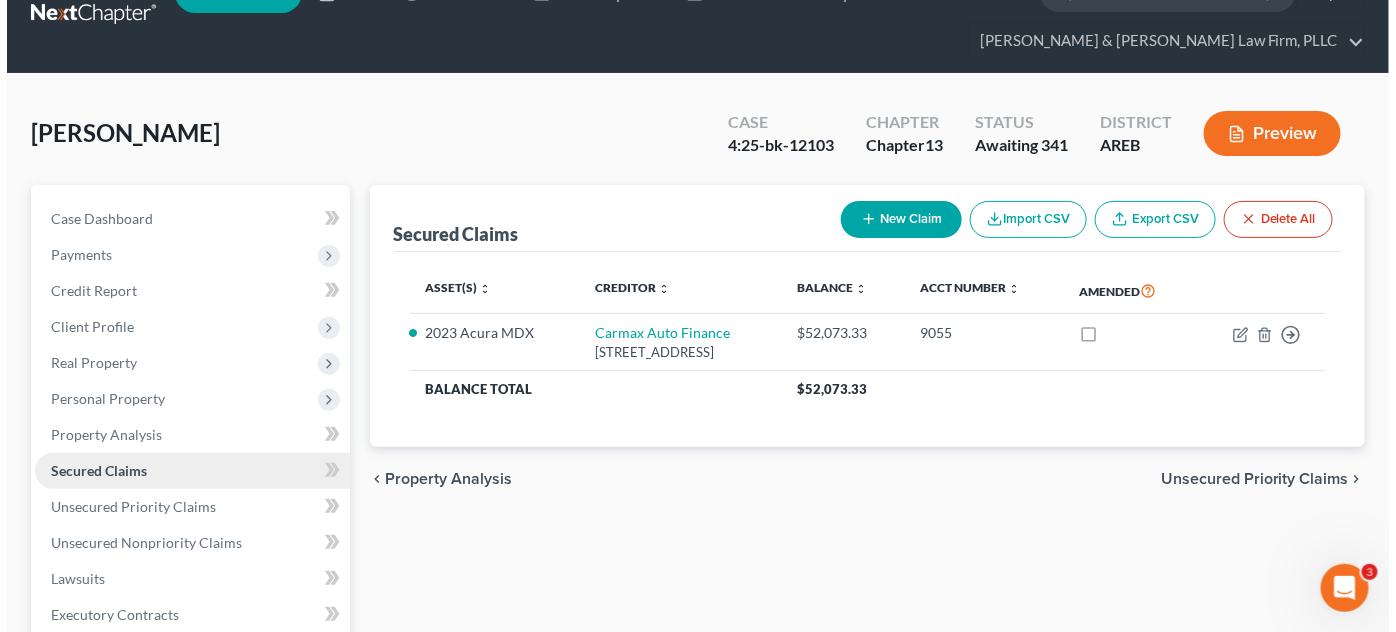 scroll, scrollTop: 0, scrollLeft: 0, axis: both 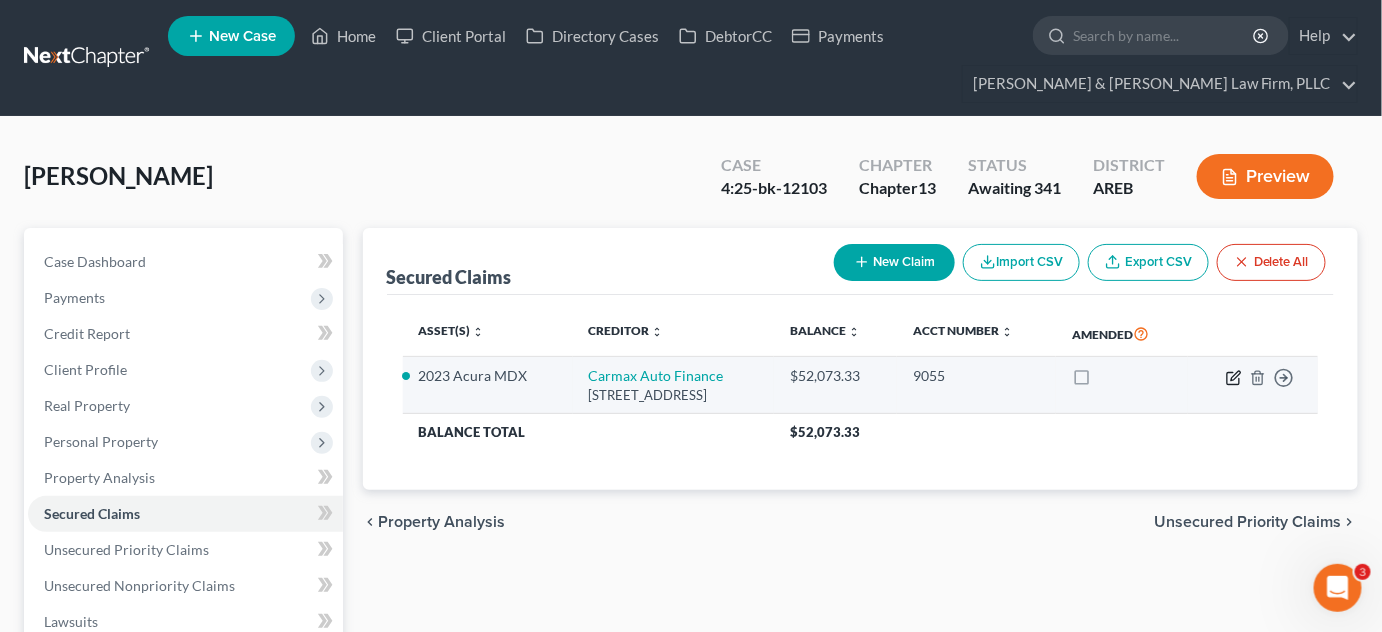click 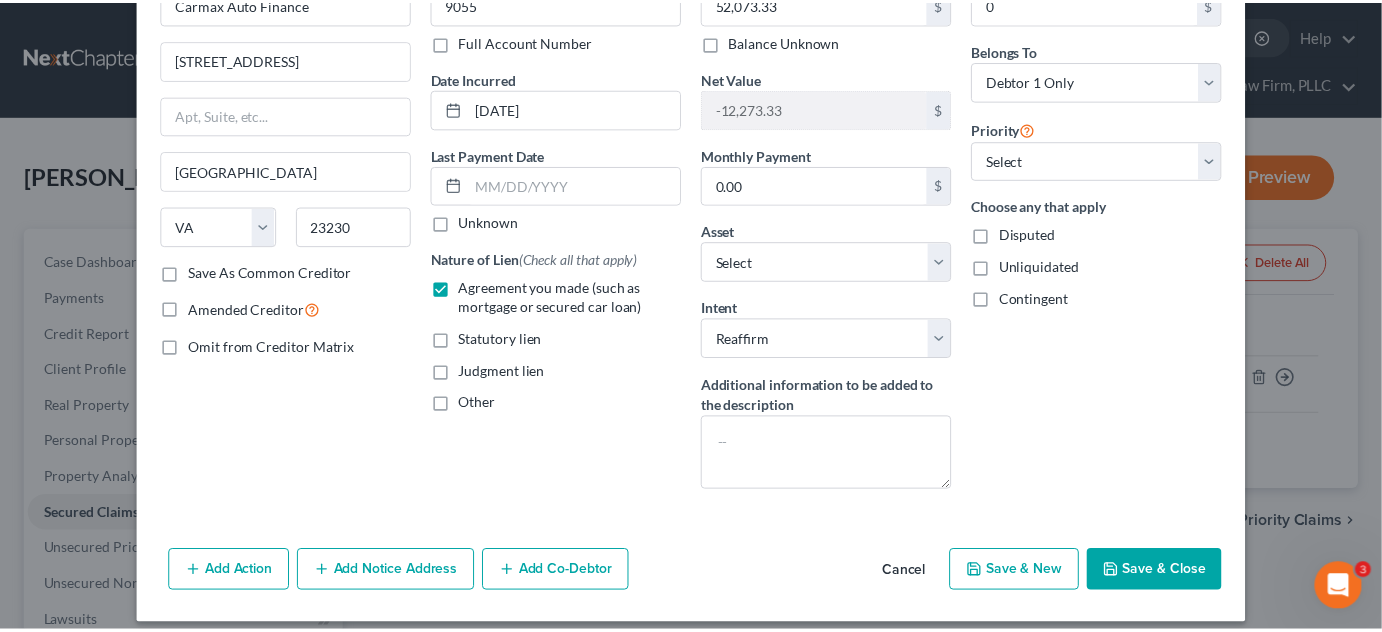 scroll, scrollTop: 142, scrollLeft: 0, axis: vertical 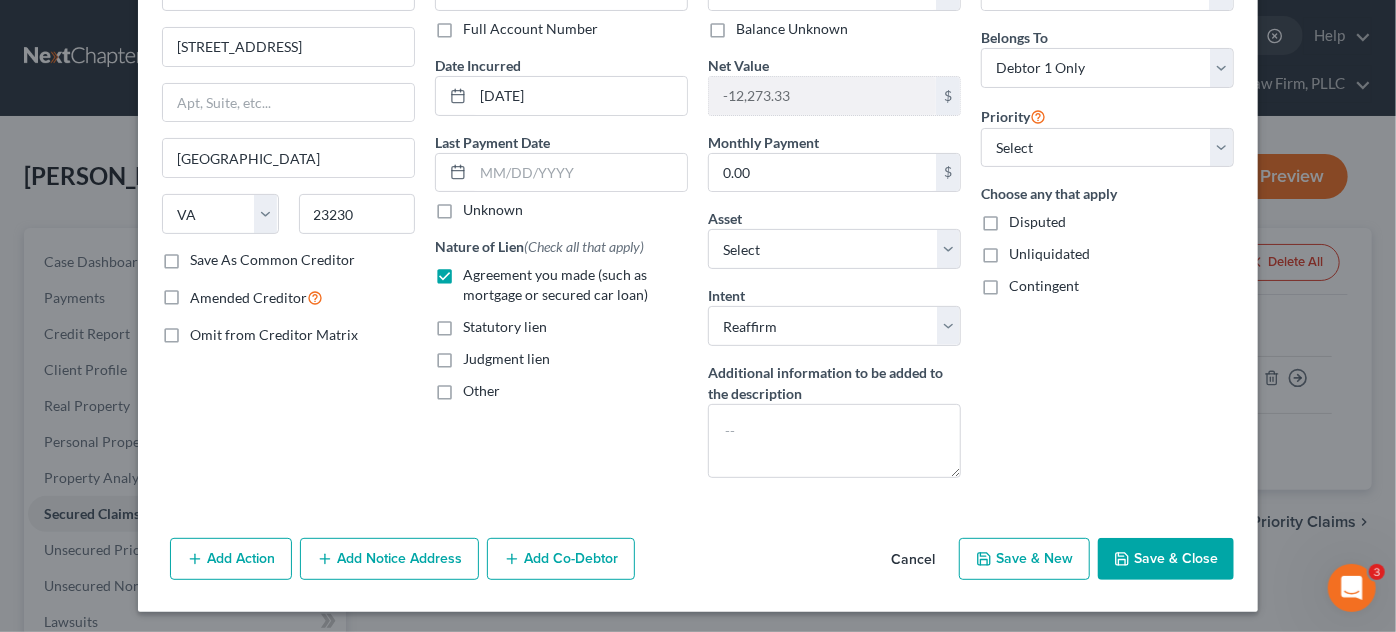 click on "Cancel" at bounding box center [913, 560] 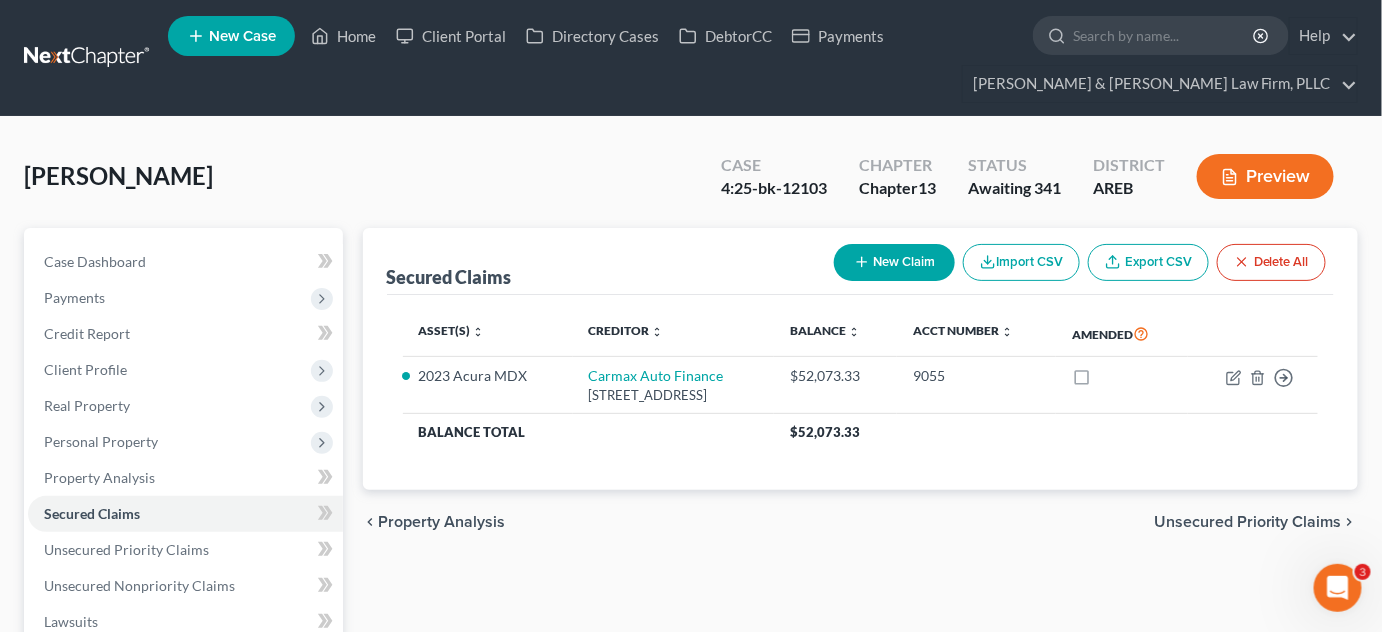 click on "[PERSON_NAME] Upgraded Case 4:25-bk-12103 Chapter Chapter  13 Status Awaiting 341 District AREB Preview" at bounding box center [691, 184] 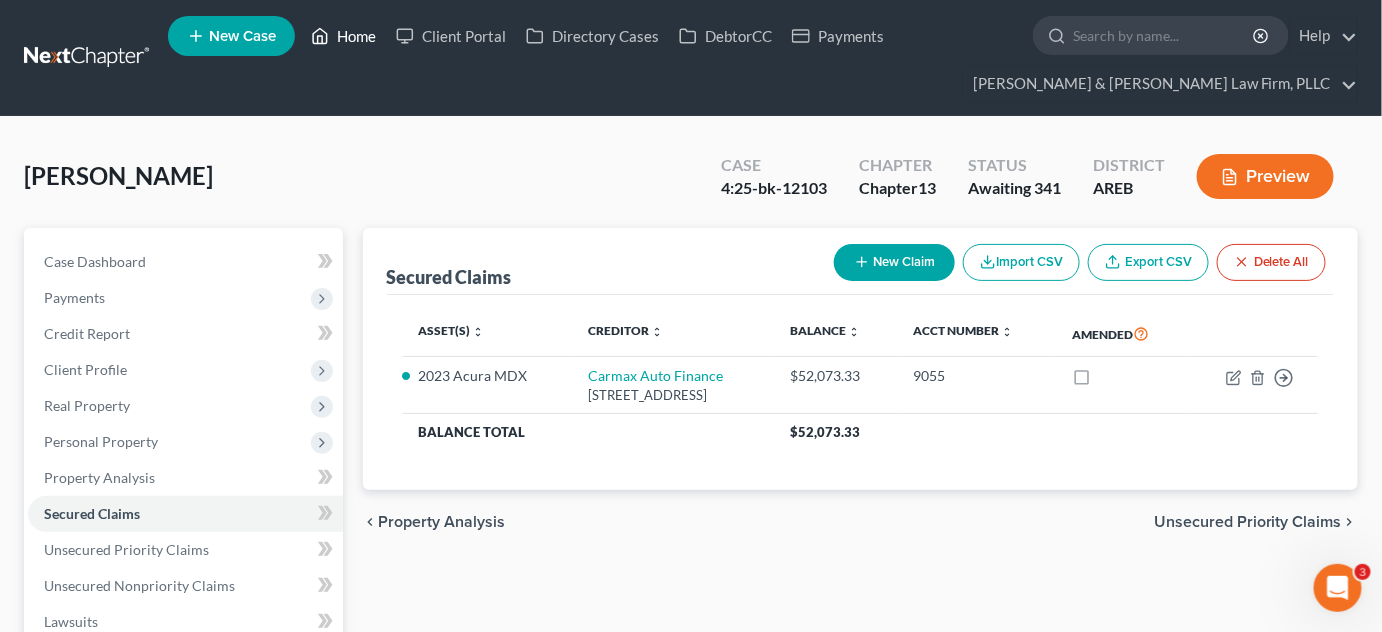 click on "Home" at bounding box center [343, 36] 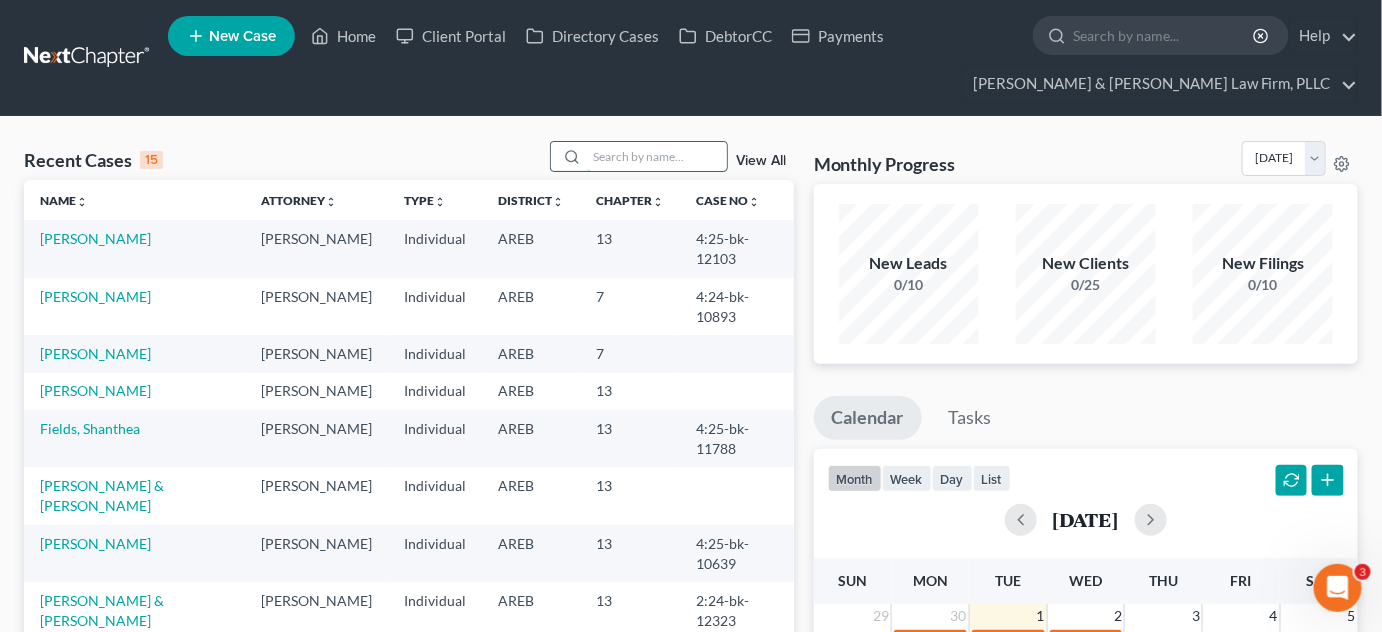 click at bounding box center [657, 156] 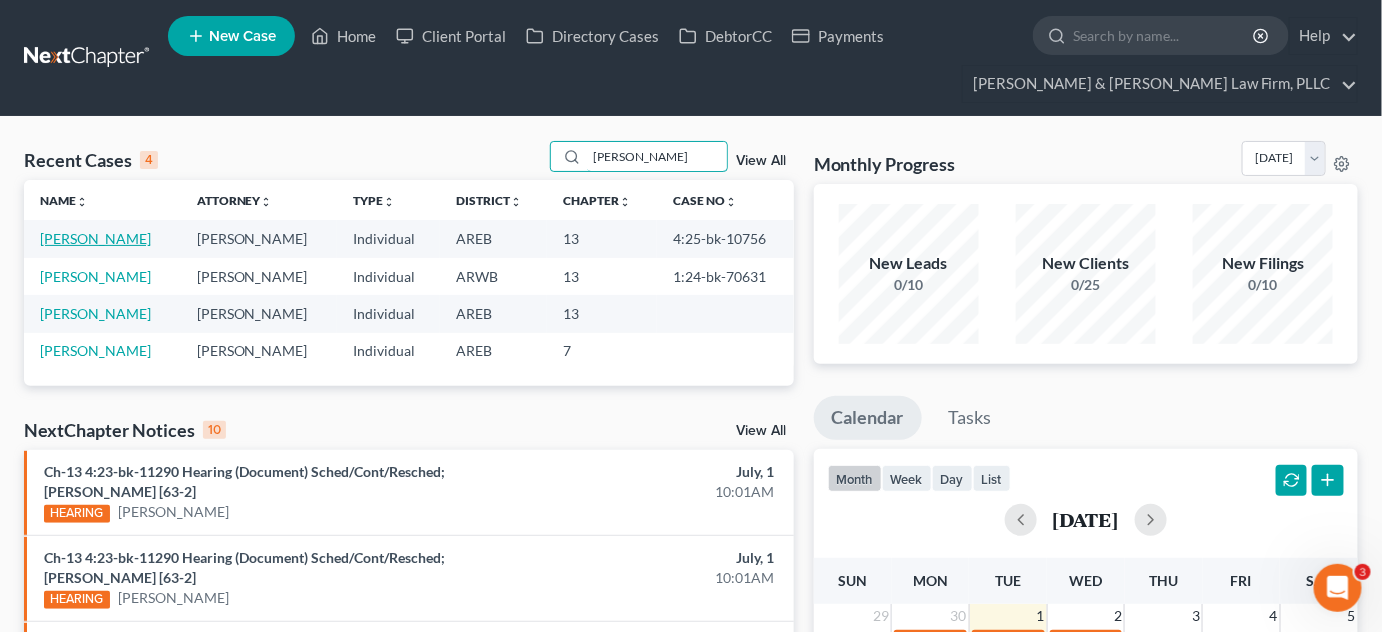 type on "[PERSON_NAME]" 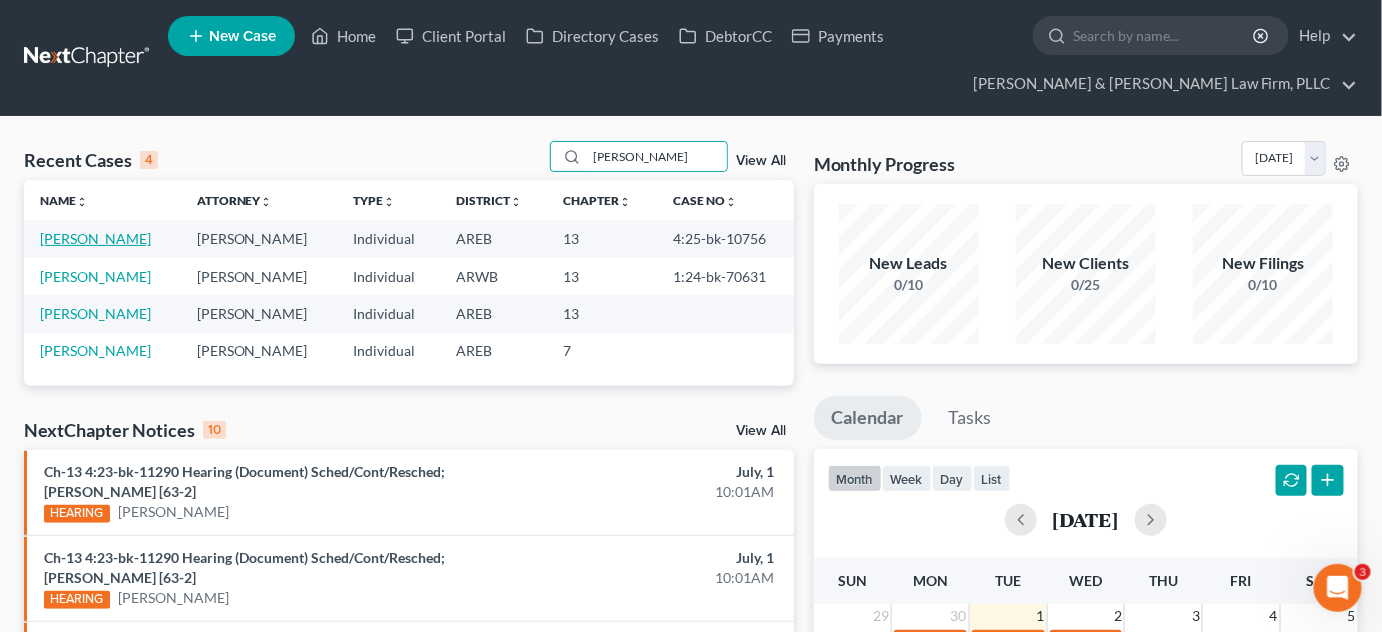 click on "[PERSON_NAME]" at bounding box center (95, 238) 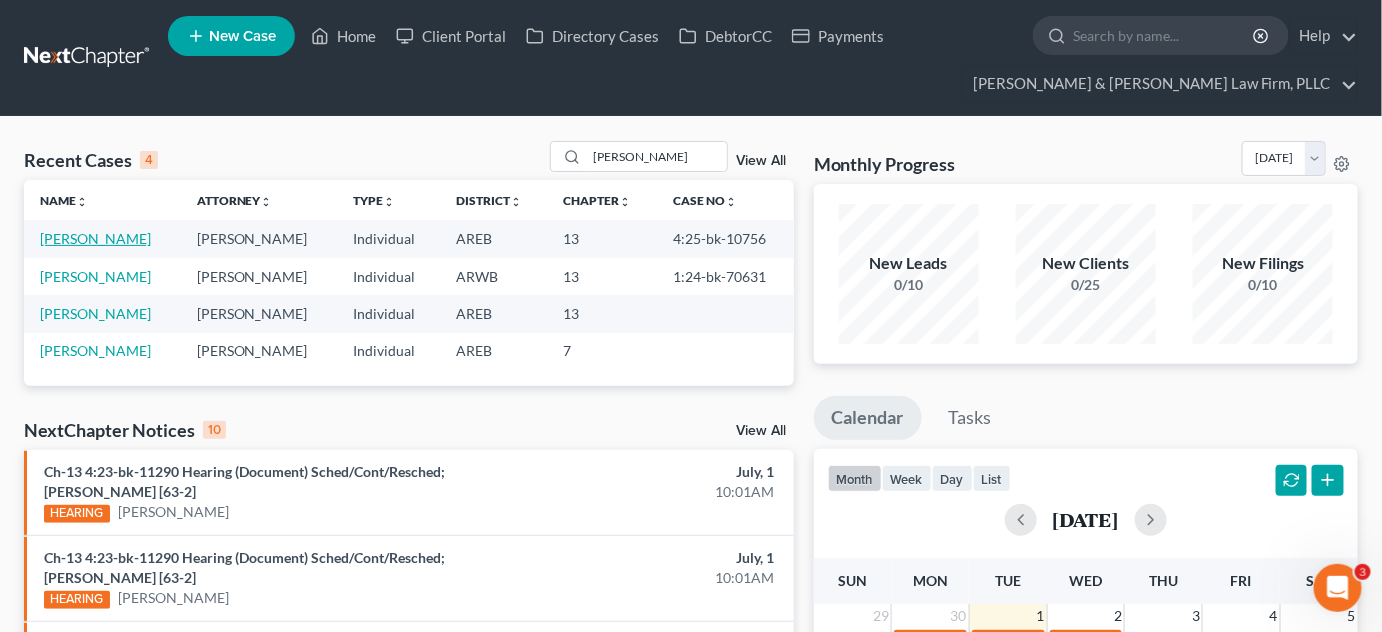 select on "3" 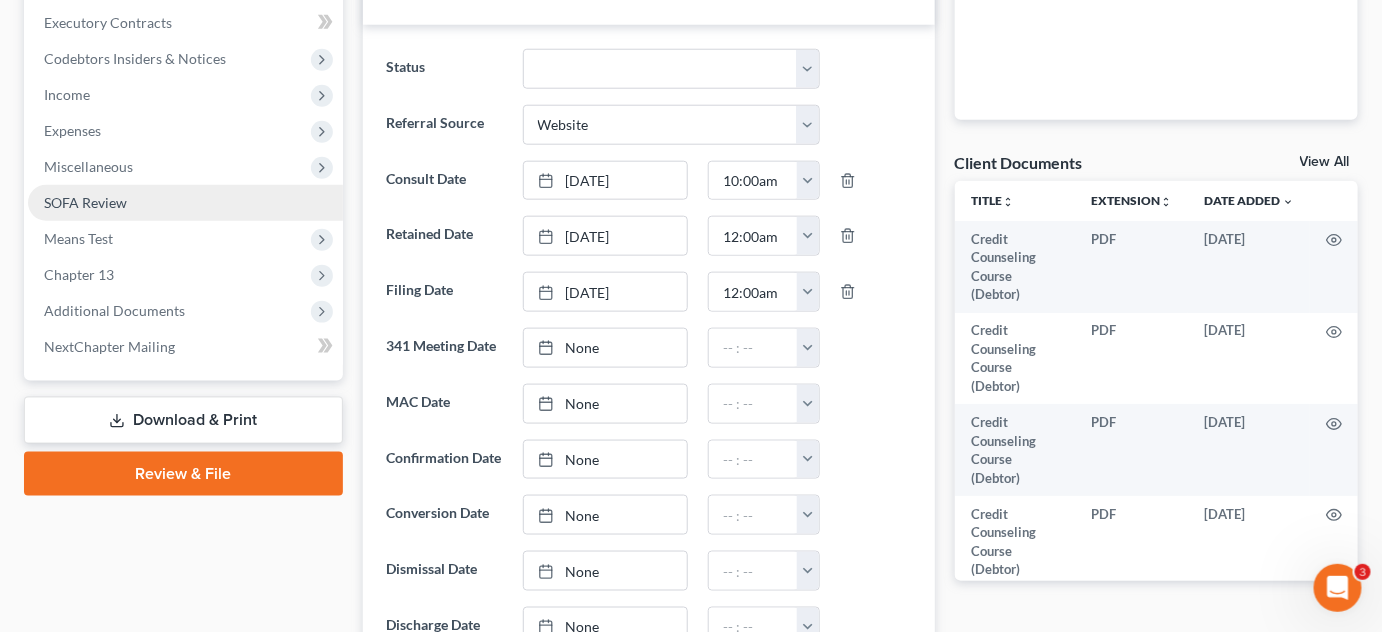 scroll, scrollTop: 636, scrollLeft: 0, axis: vertical 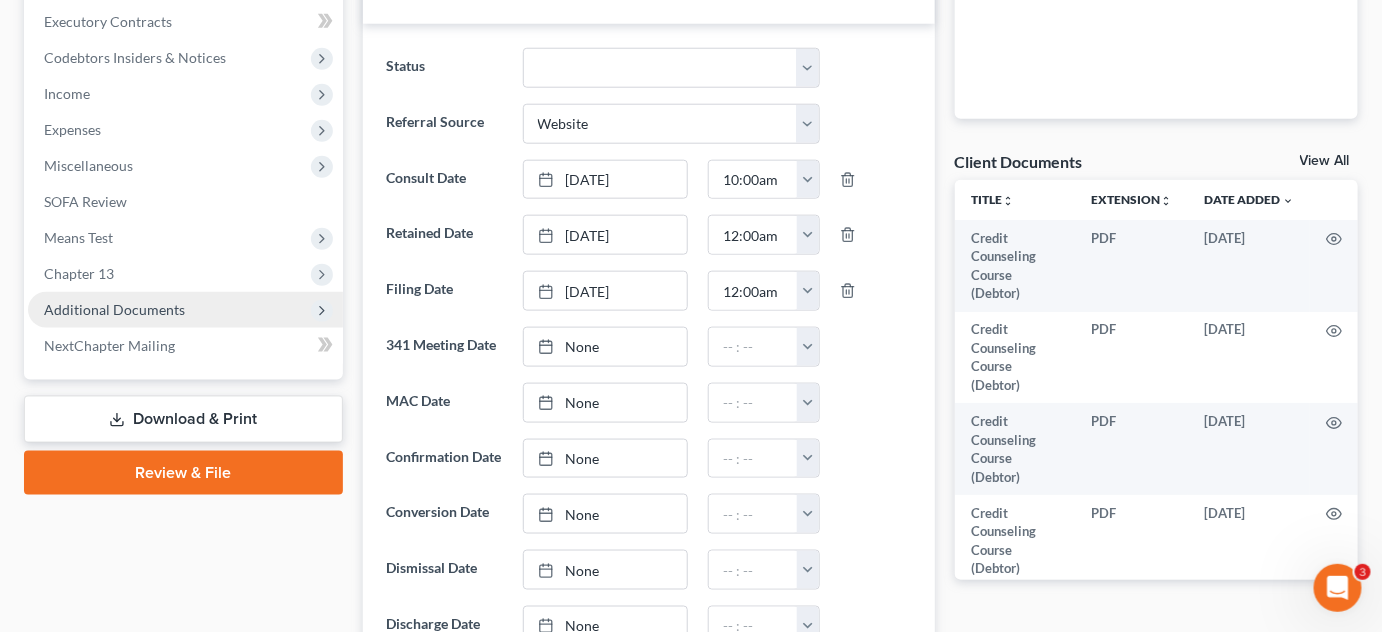 click on "Additional Documents" at bounding box center (114, 309) 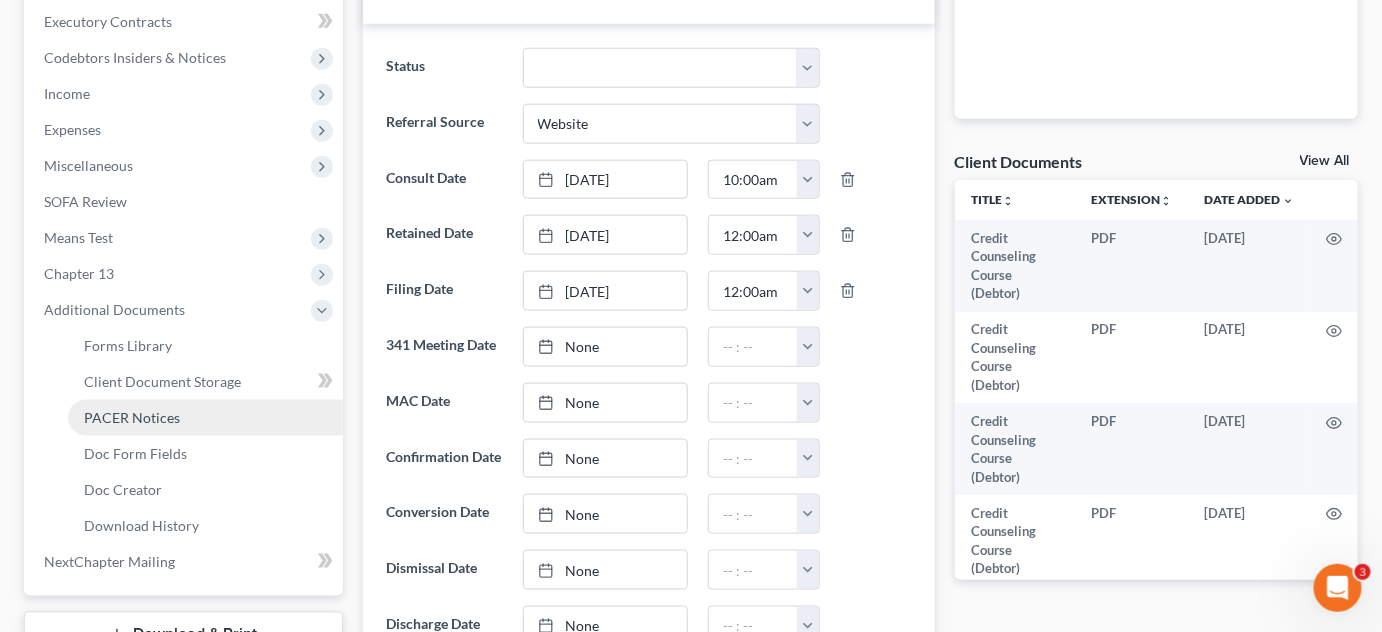 click on "PACER Notices" at bounding box center (132, 417) 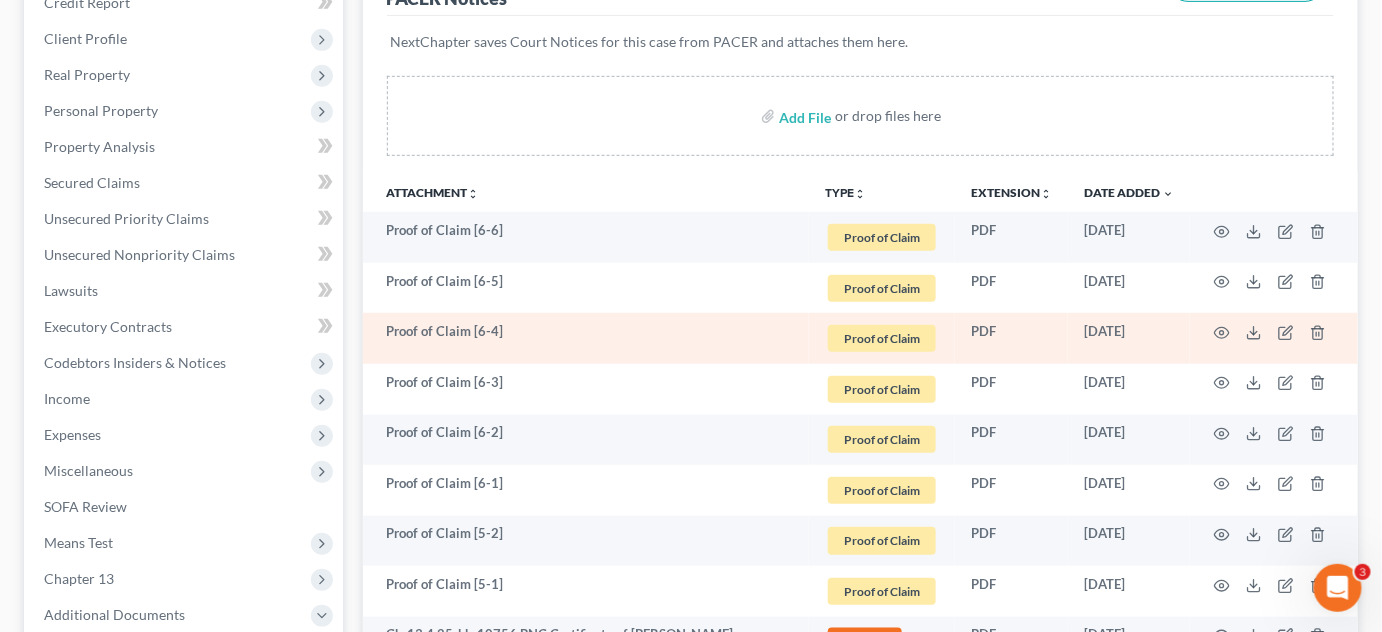 scroll, scrollTop: 363, scrollLeft: 0, axis: vertical 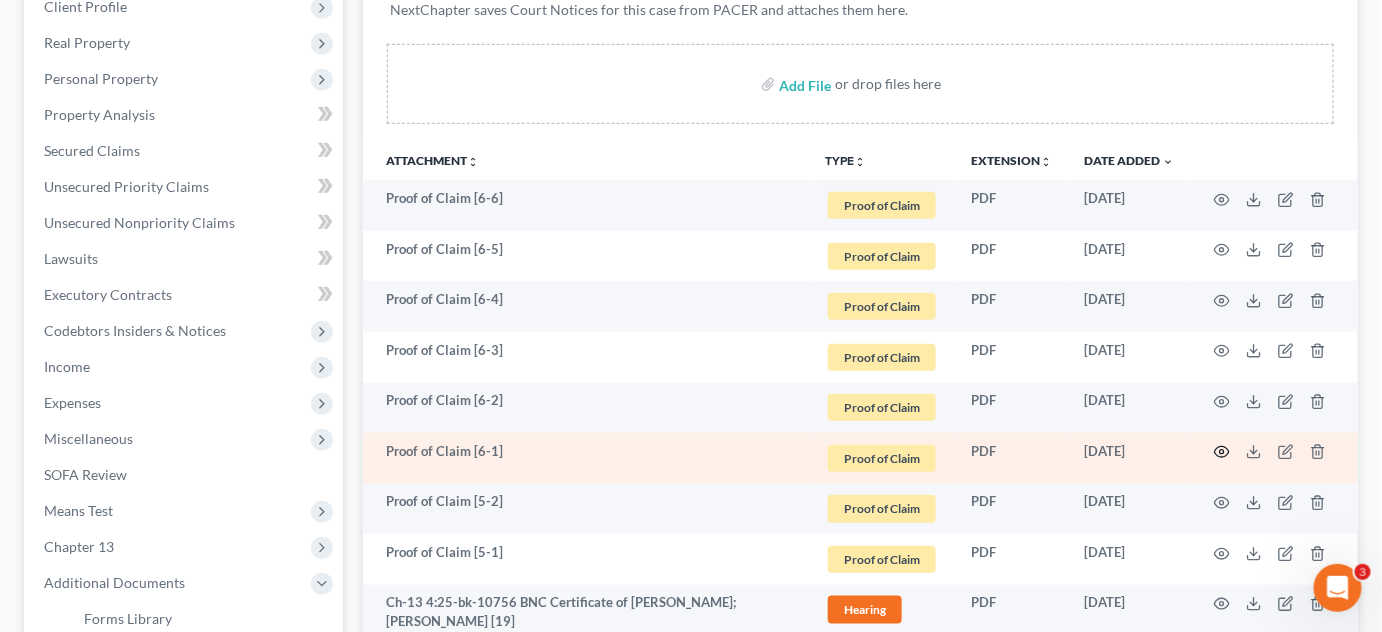 click 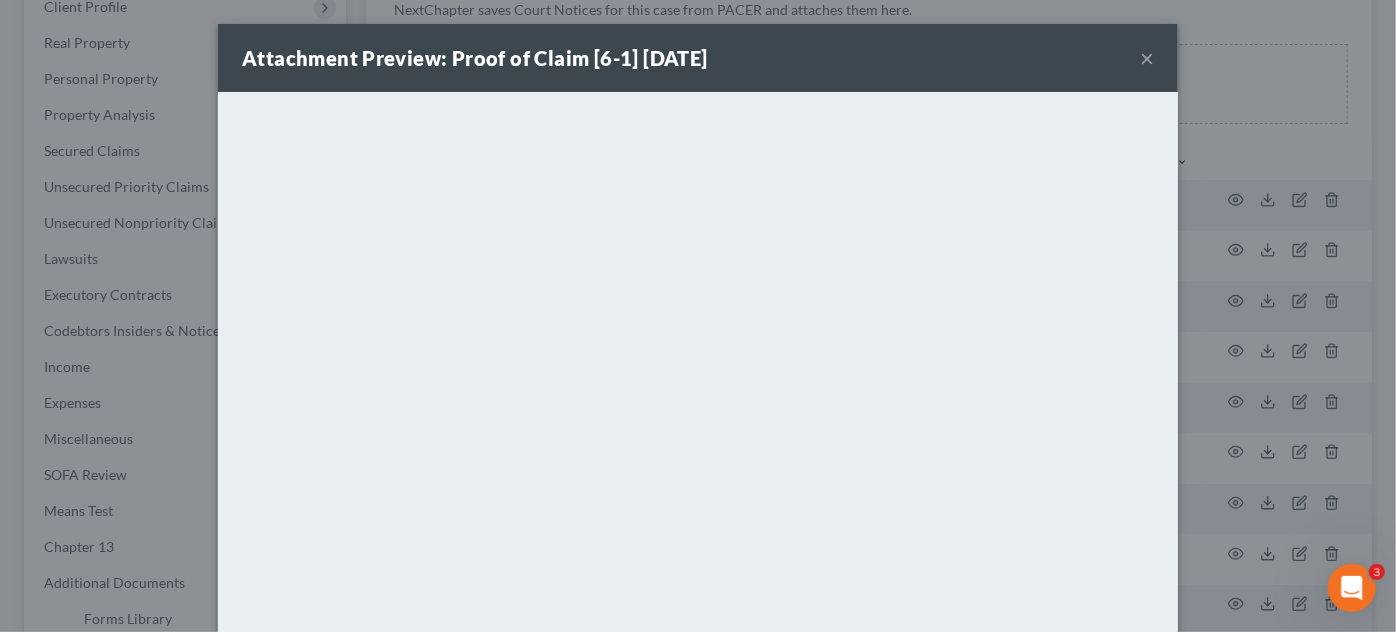 click on "×" at bounding box center [1147, 58] 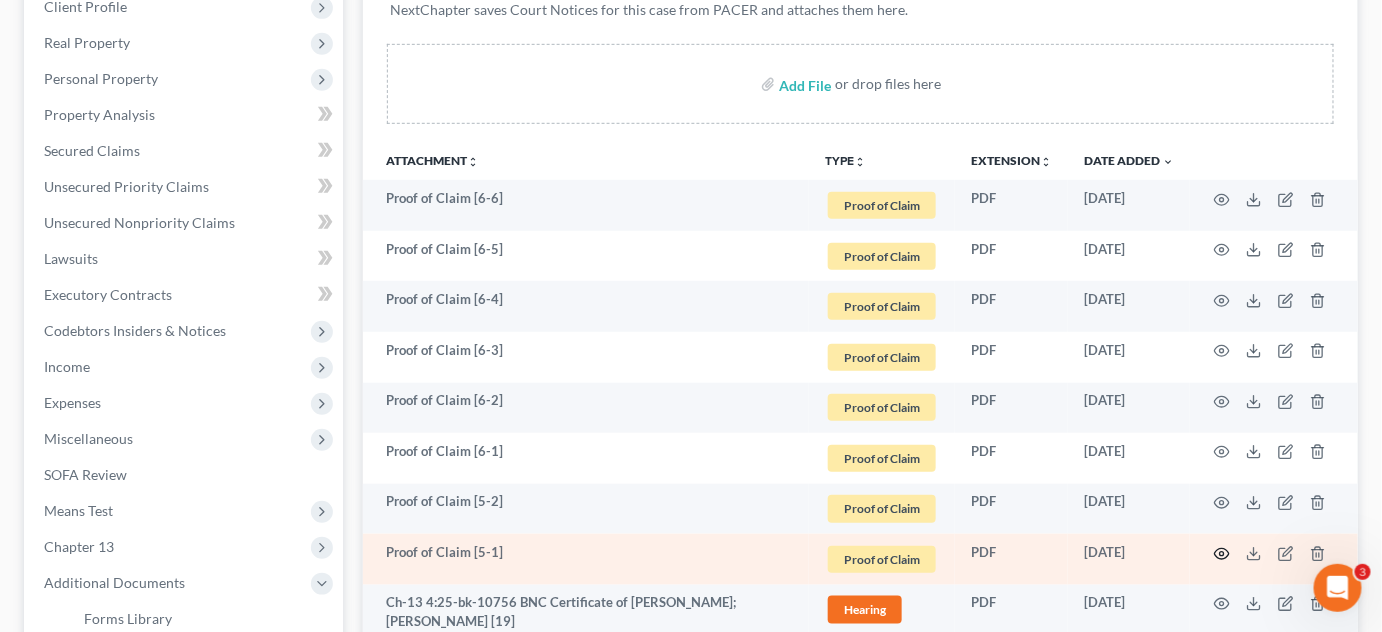 click 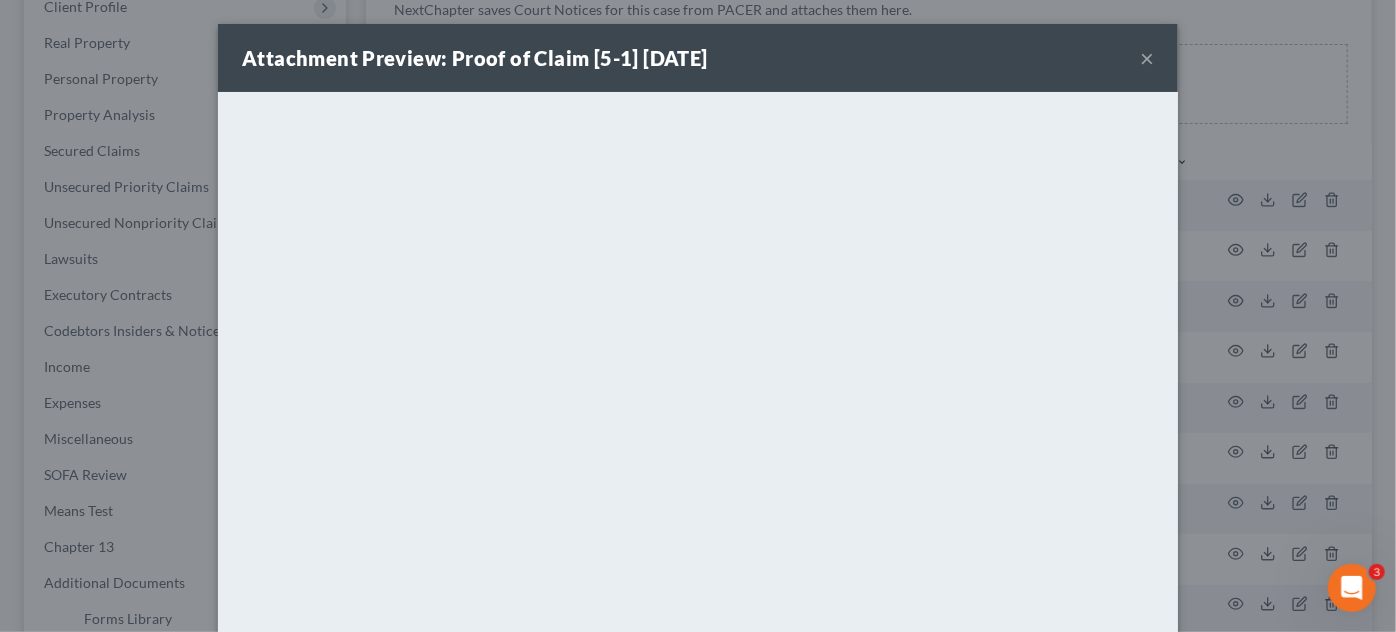 click on "×" at bounding box center [1147, 58] 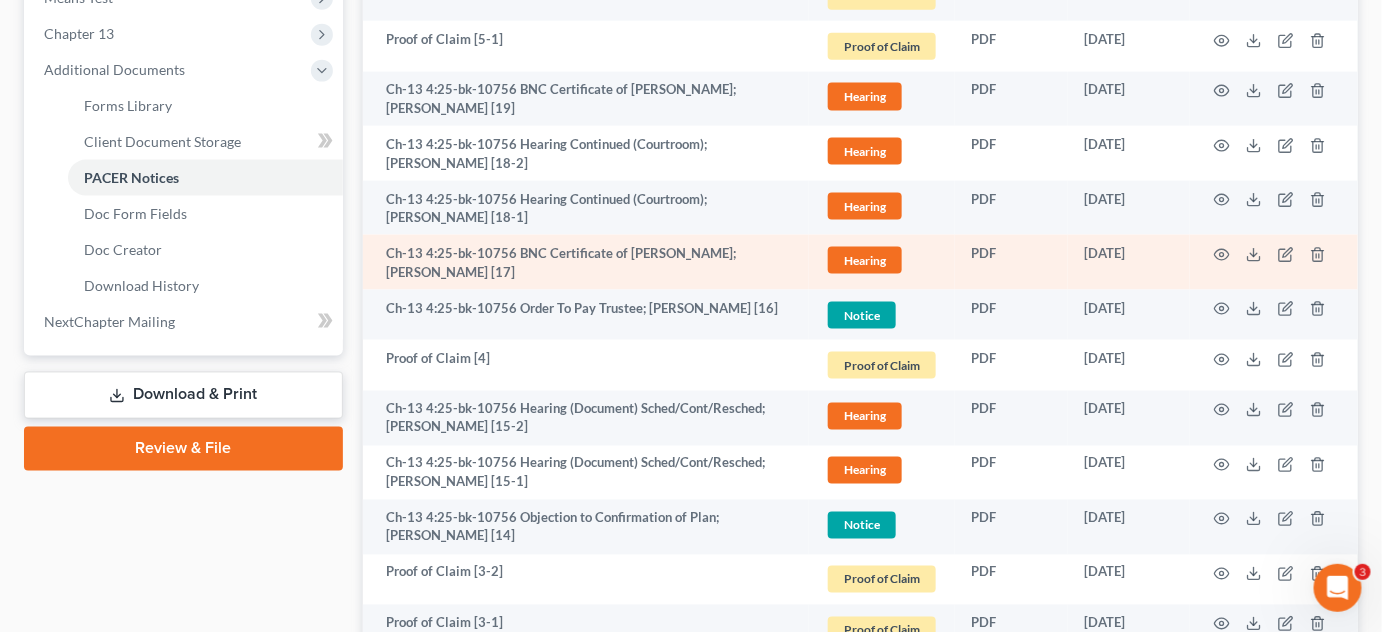 scroll, scrollTop: 909, scrollLeft: 0, axis: vertical 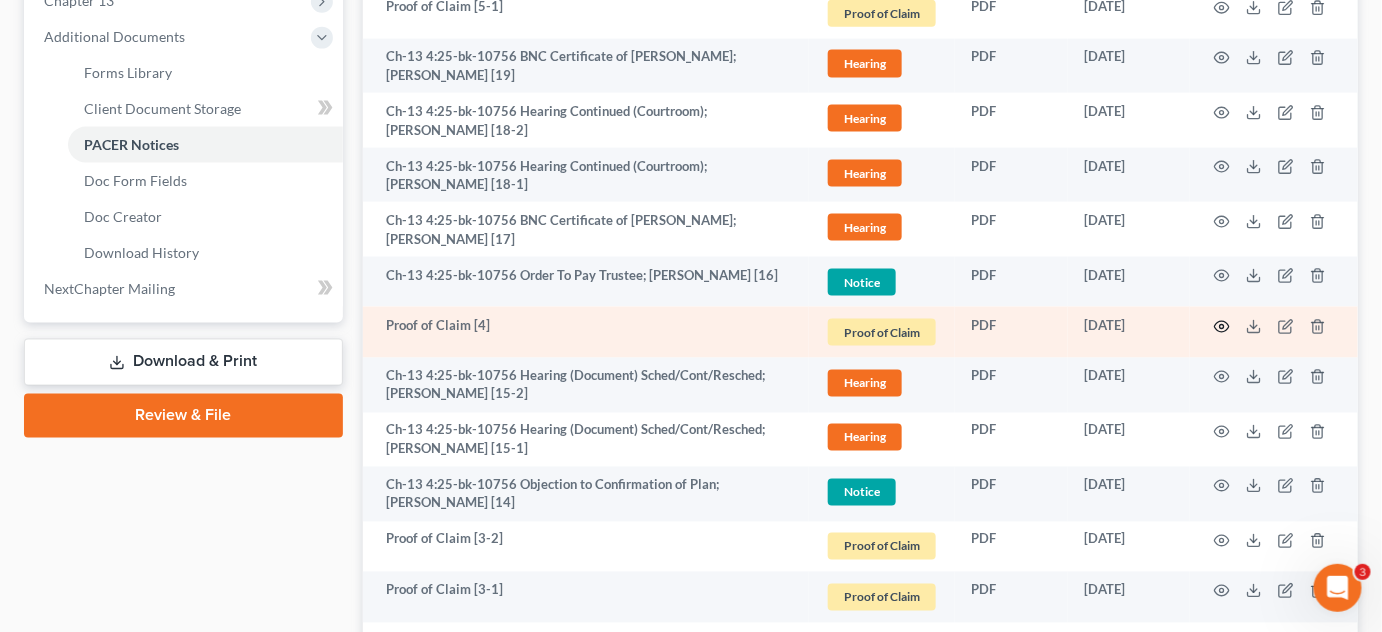 click 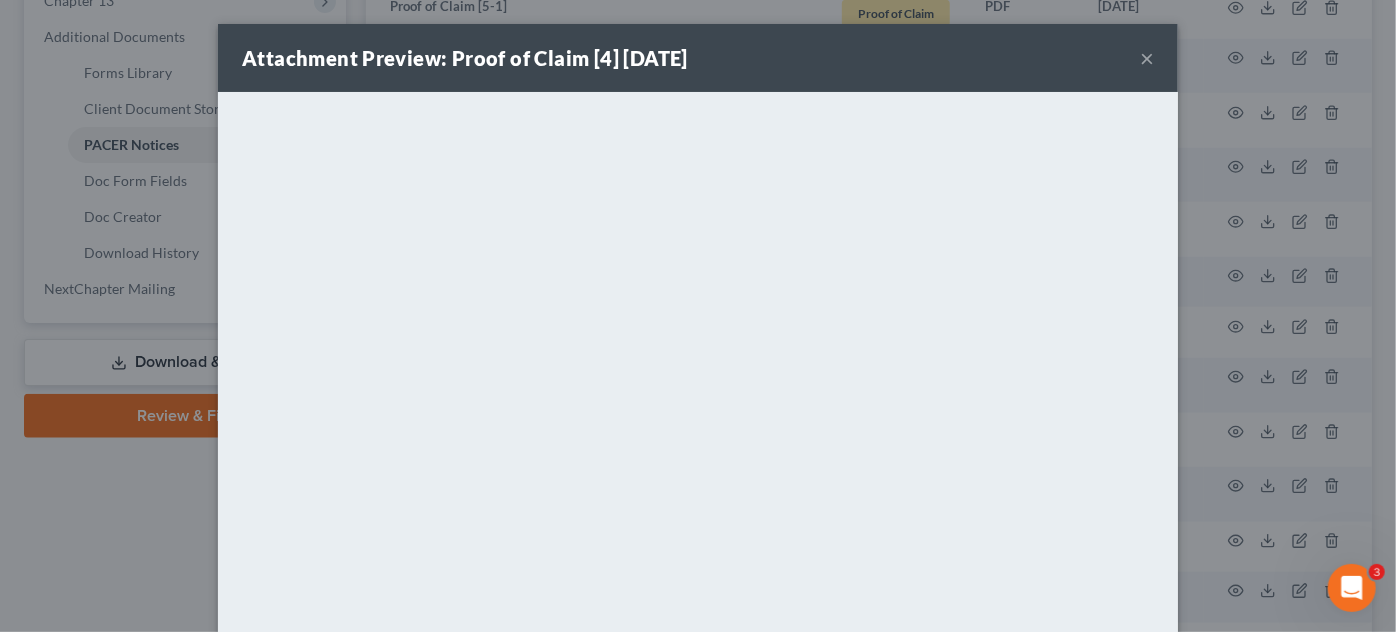 click on "×" at bounding box center [1147, 58] 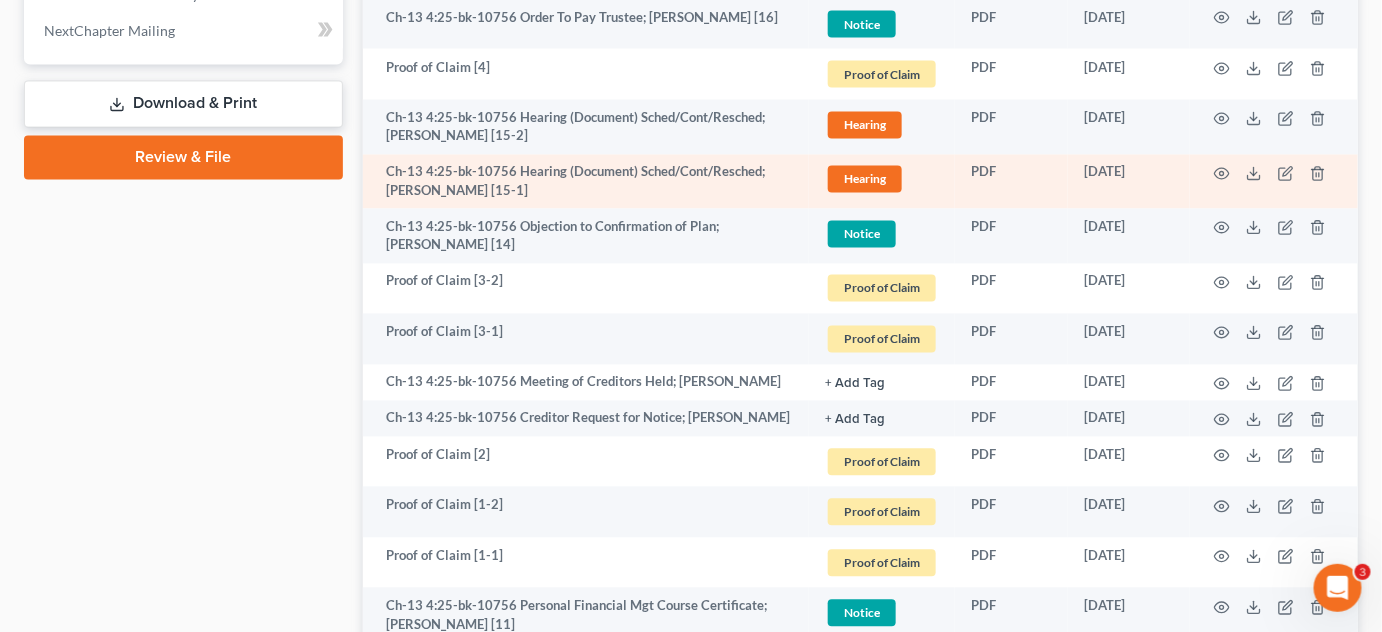 scroll, scrollTop: 1181, scrollLeft: 0, axis: vertical 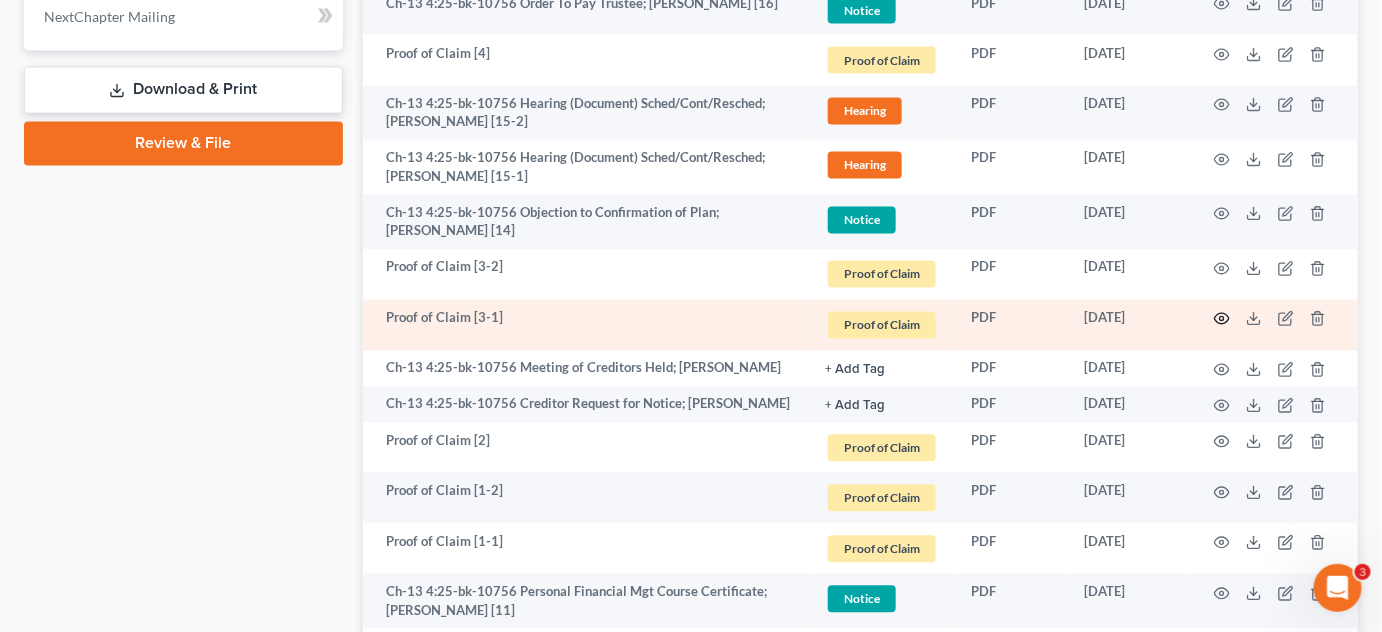 click 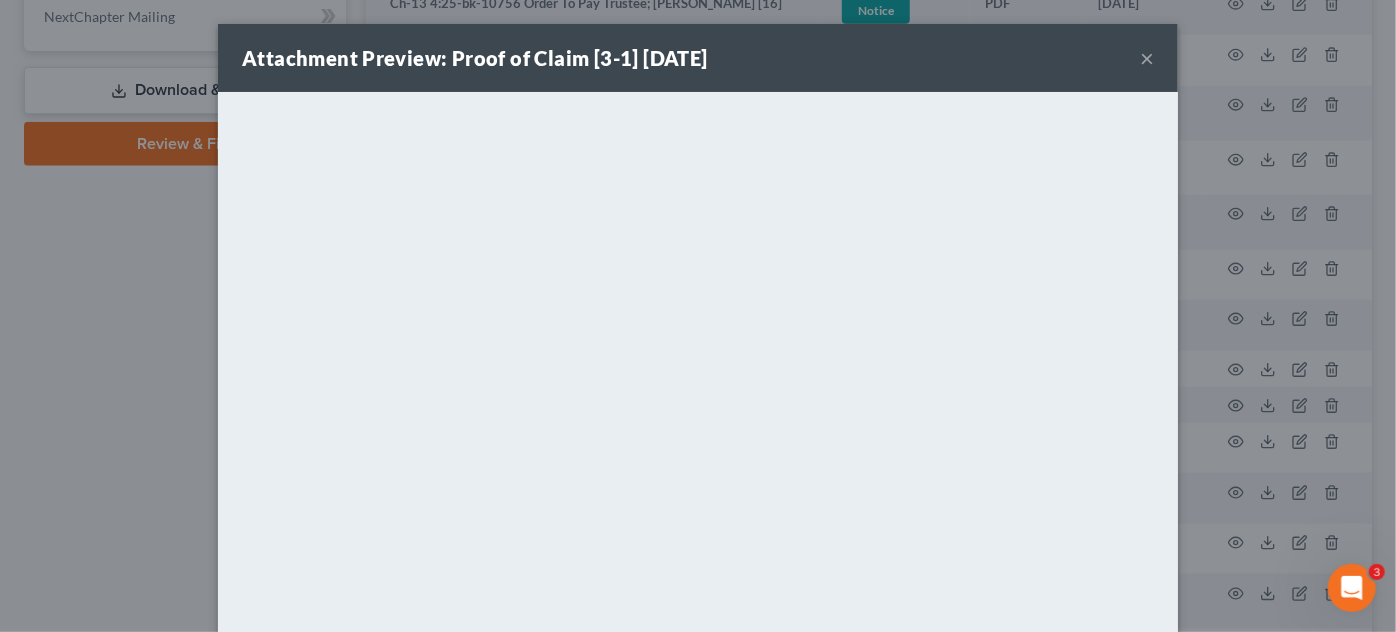 click on "×" at bounding box center (1147, 58) 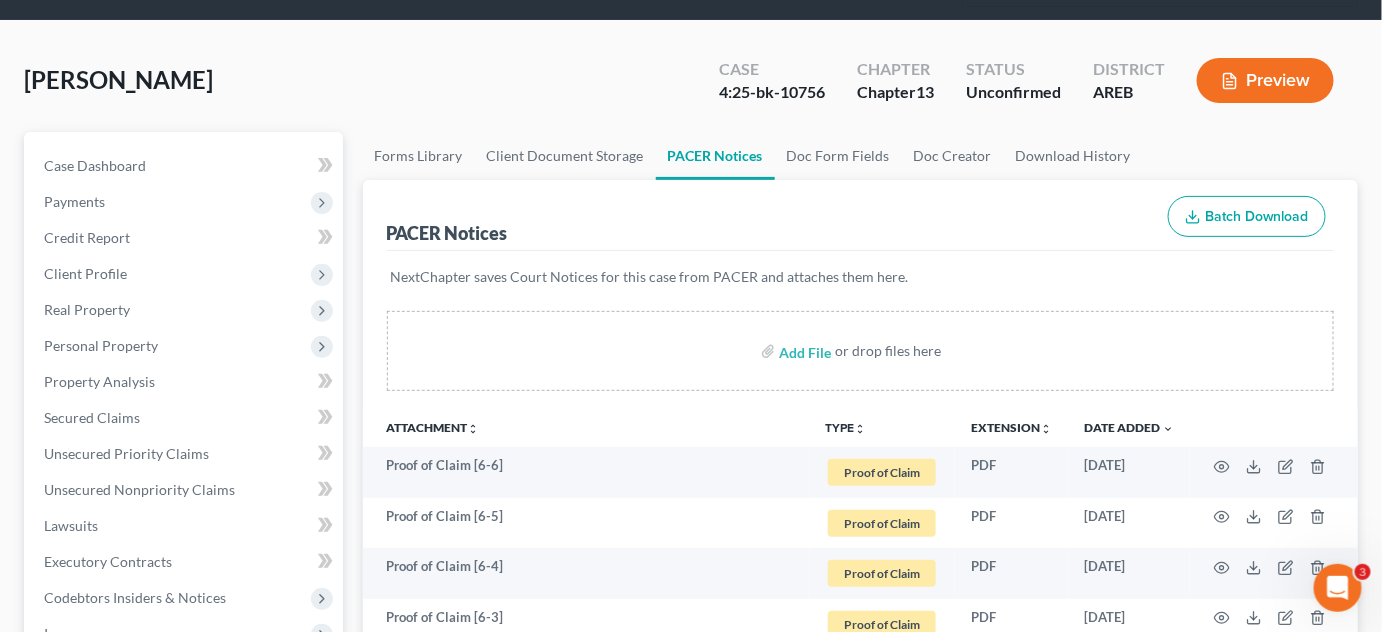 scroll, scrollTop: 0, scrollLeft: 0, axis: both 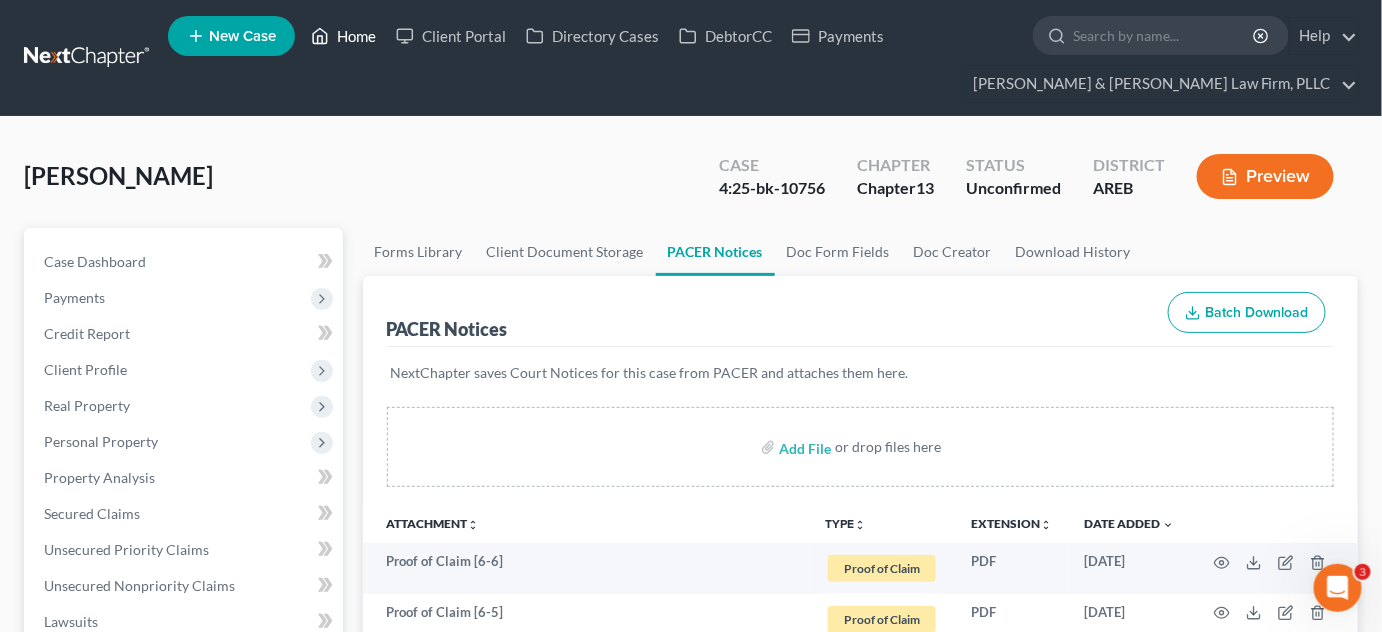 click on "Home" at bounding box center [343, 36] 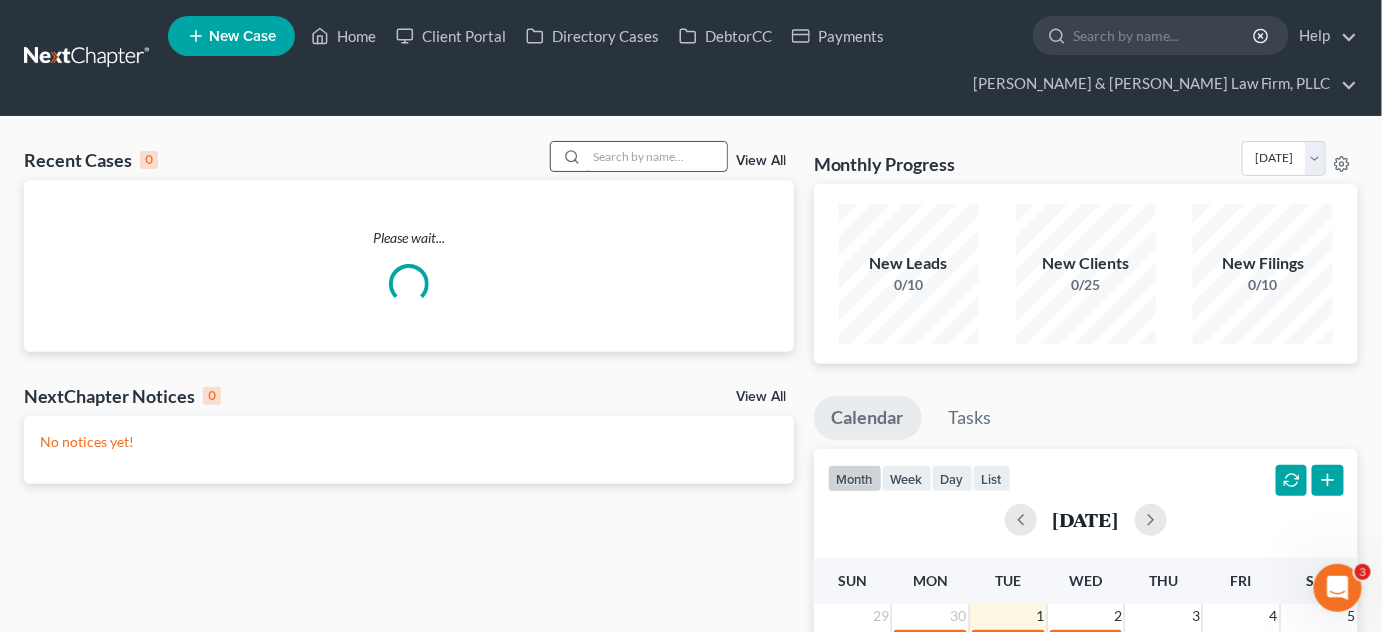 click at bounding box center [657, 156] 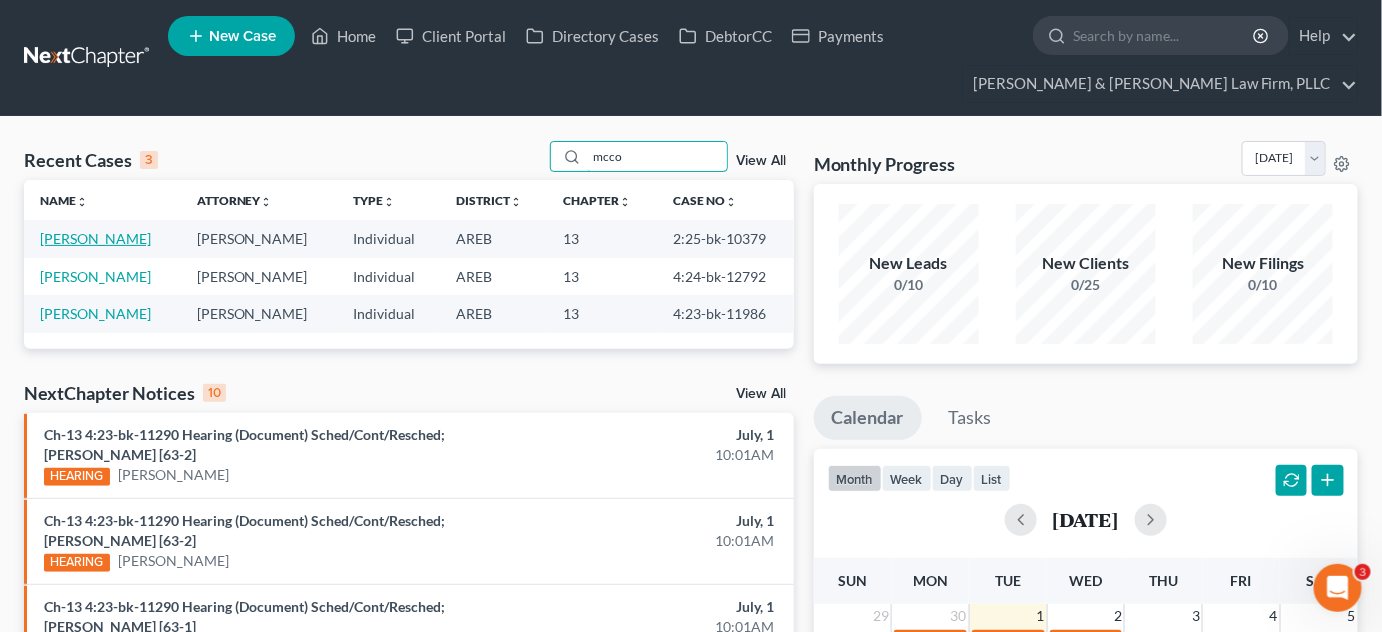 type on "mcco" 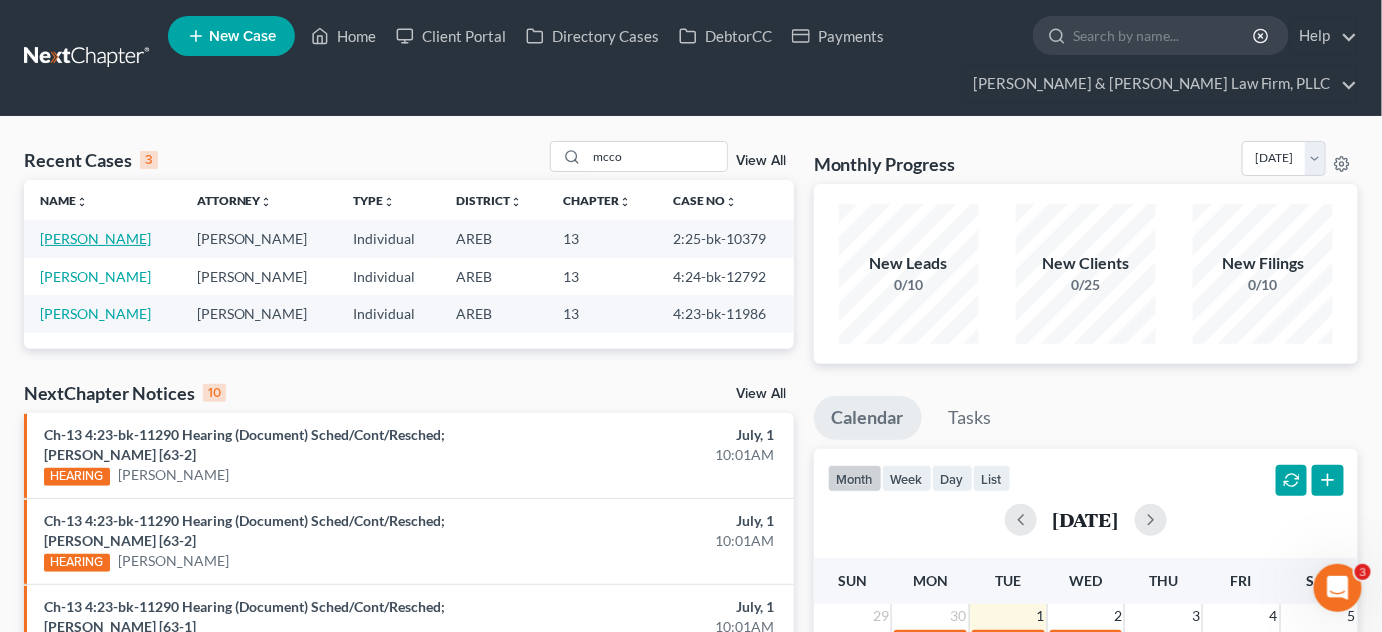 click on "[PERSON_NAME]" at bounding box center (95, 238) 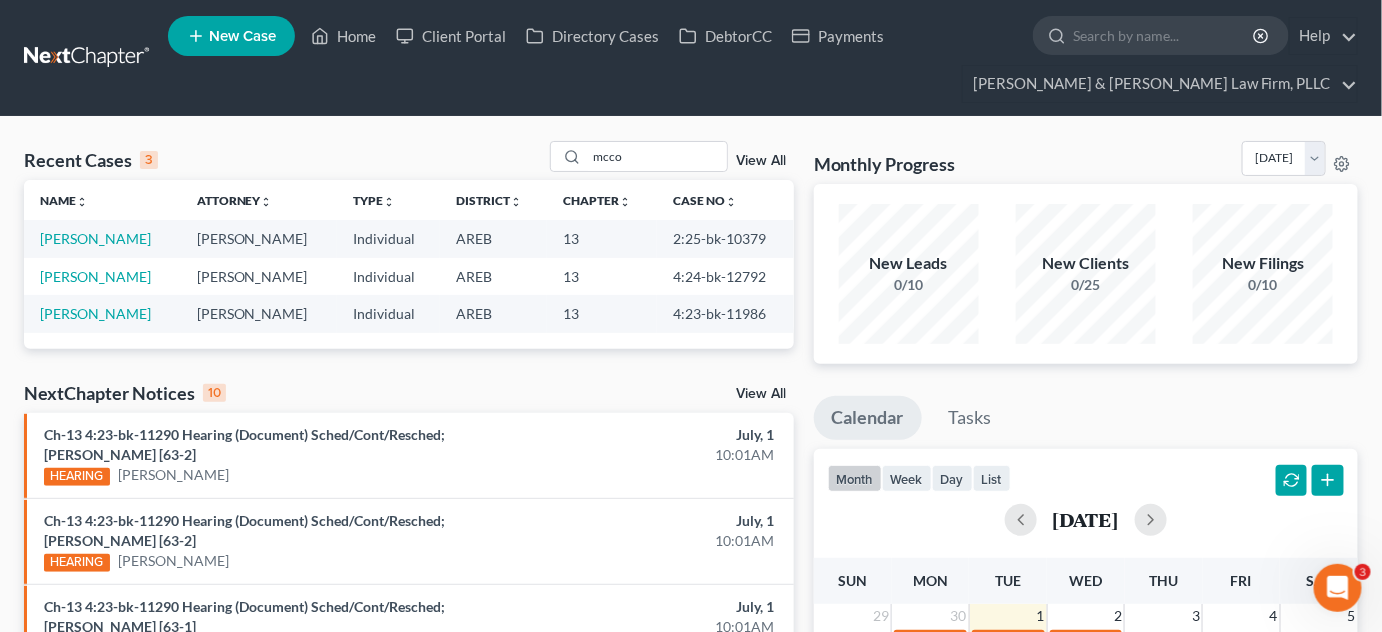 select on "2" 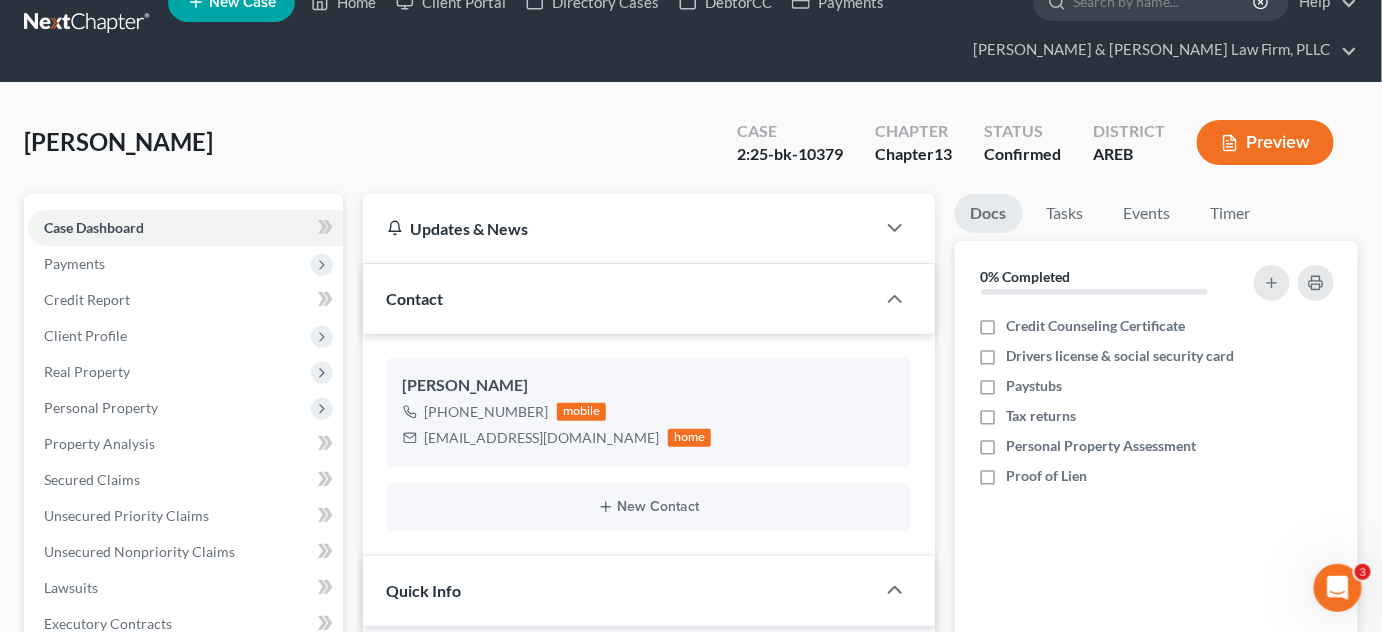 scroll, scrollTop: 454, scrollLeft: 0, axis: vertical 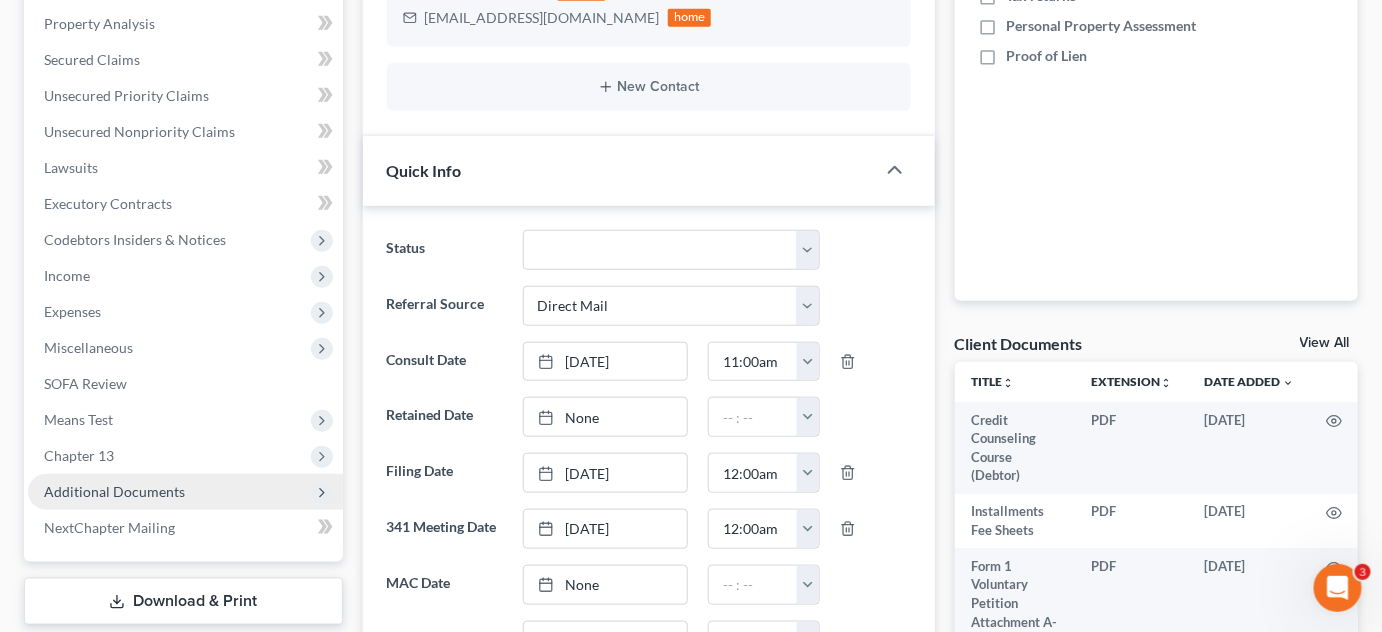 drag, startPoint x: 82, startPoint y: 494, endPoint x: 162, endPoint y: 576, distance: 114.56003 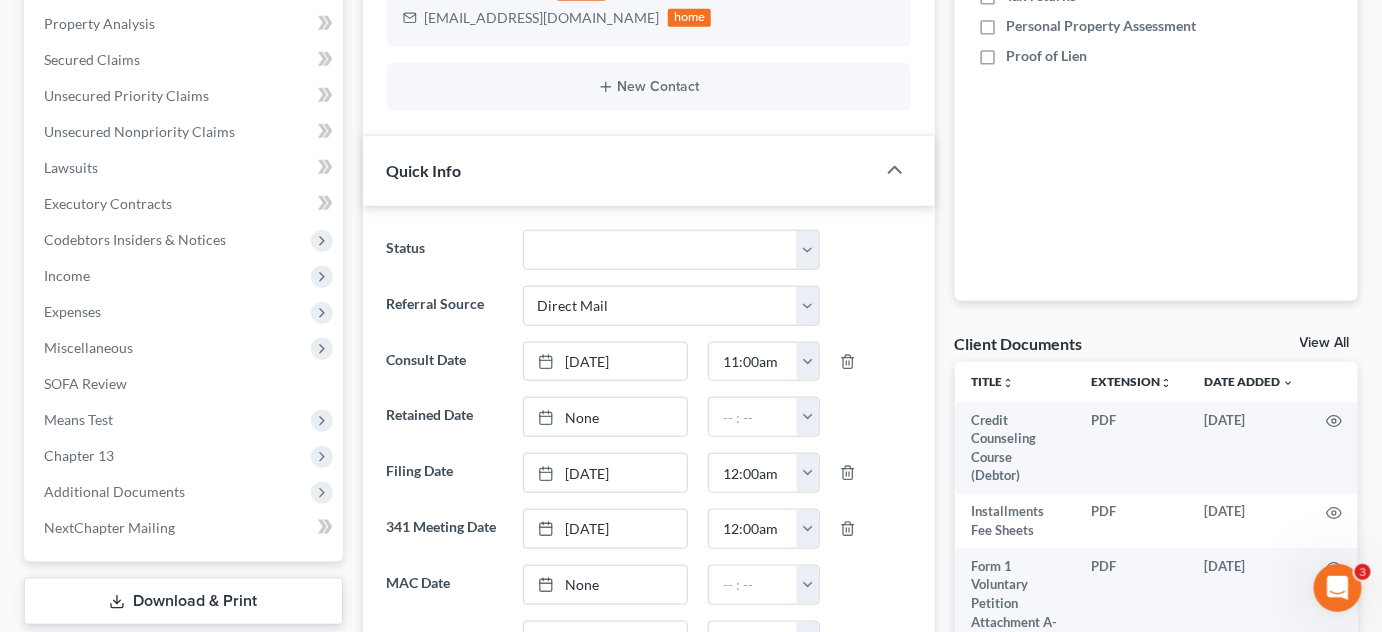 click on "Additional Documents" at bounding box center (114, 491) 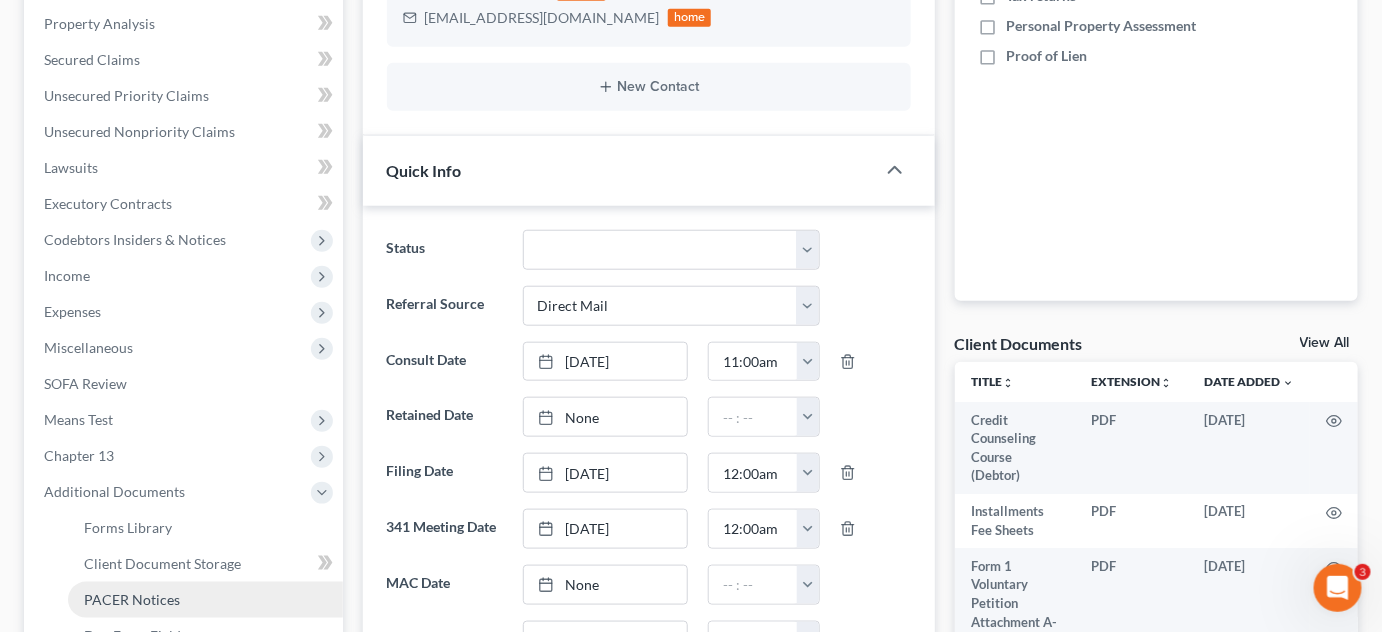 click on "PACER Notices" at bounding box center [132, 599] 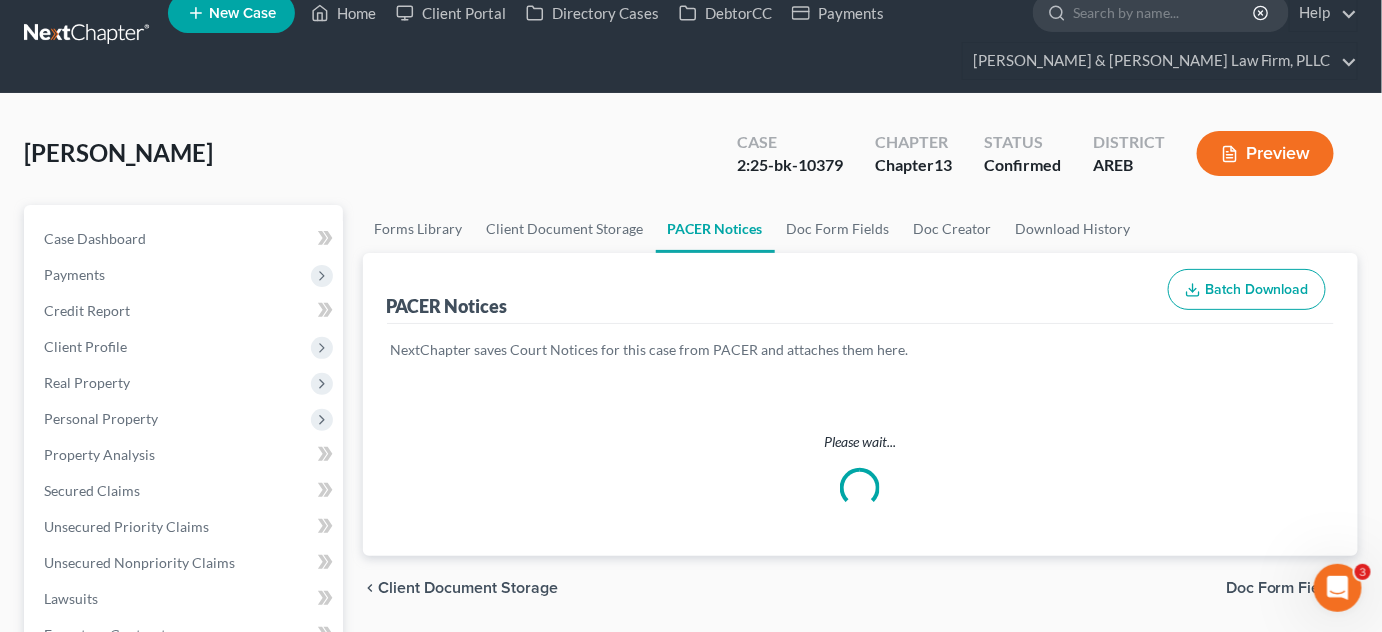 scroll, scrollTop: 0, scrollLeft: 0, axis: both 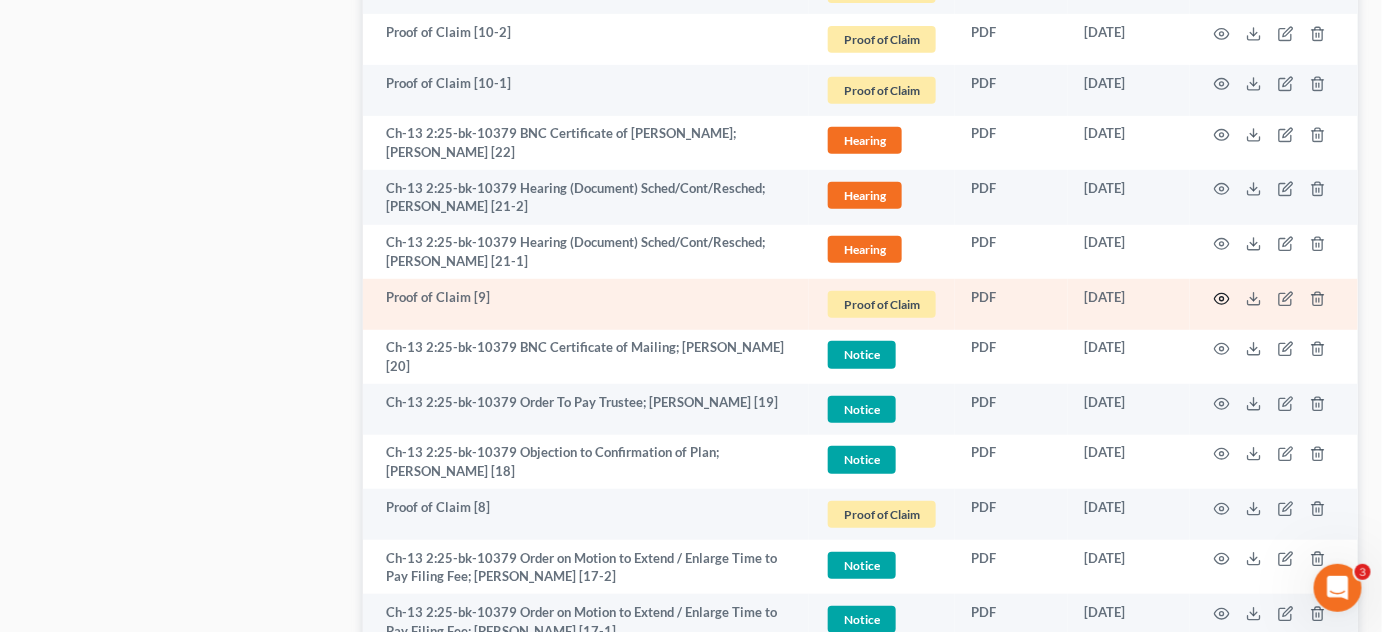 click 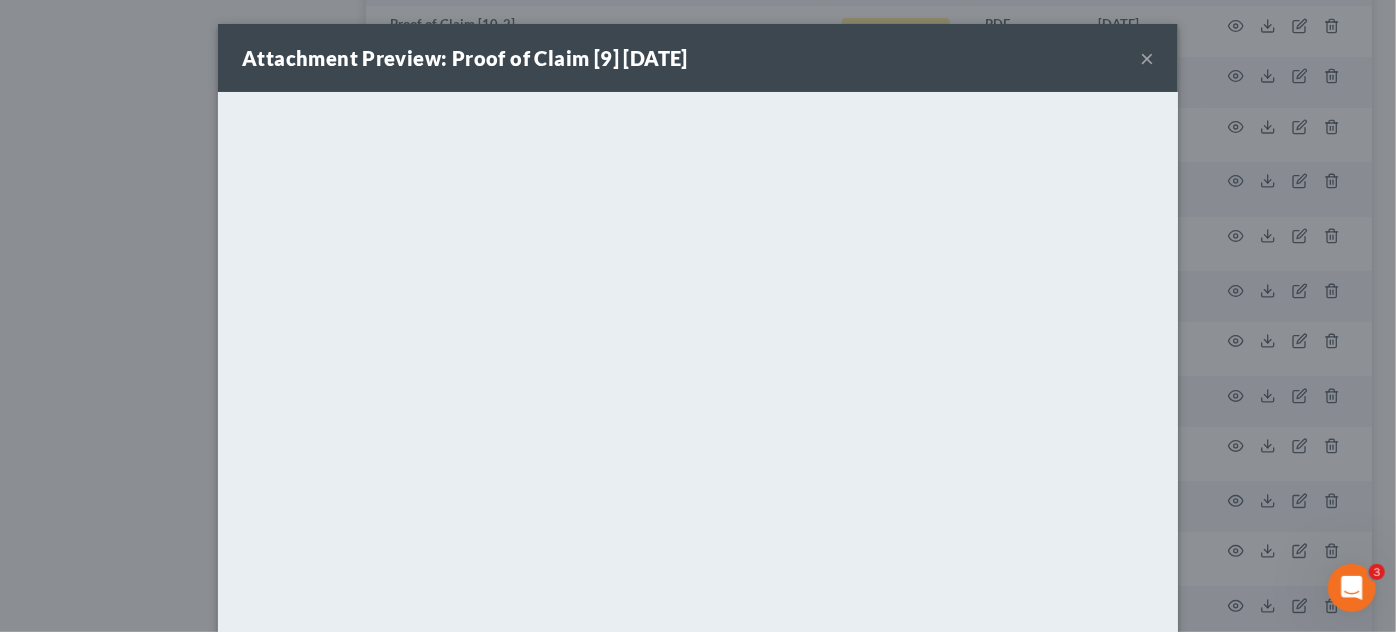 click on "×" at bounding box center [1147, 58] 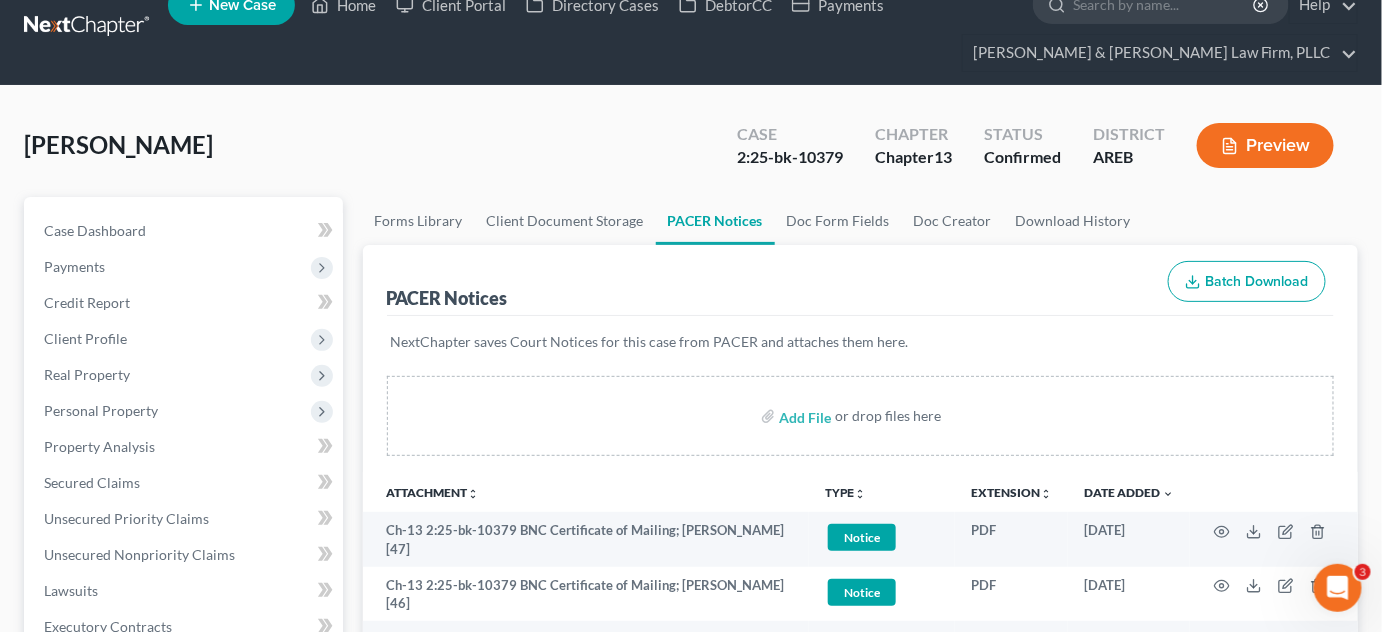 scroll, scrollTop: 0, scrollLeft: 0, axis: both 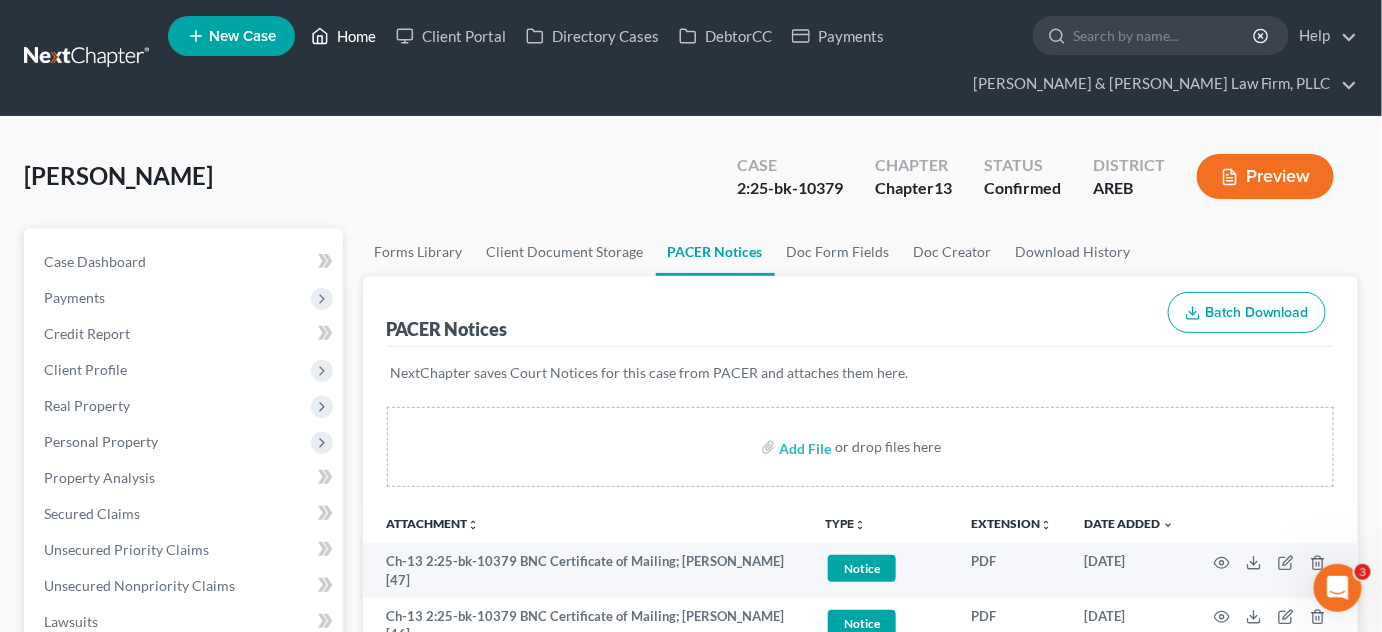 click on "Home" at bounding box center [343, 36] 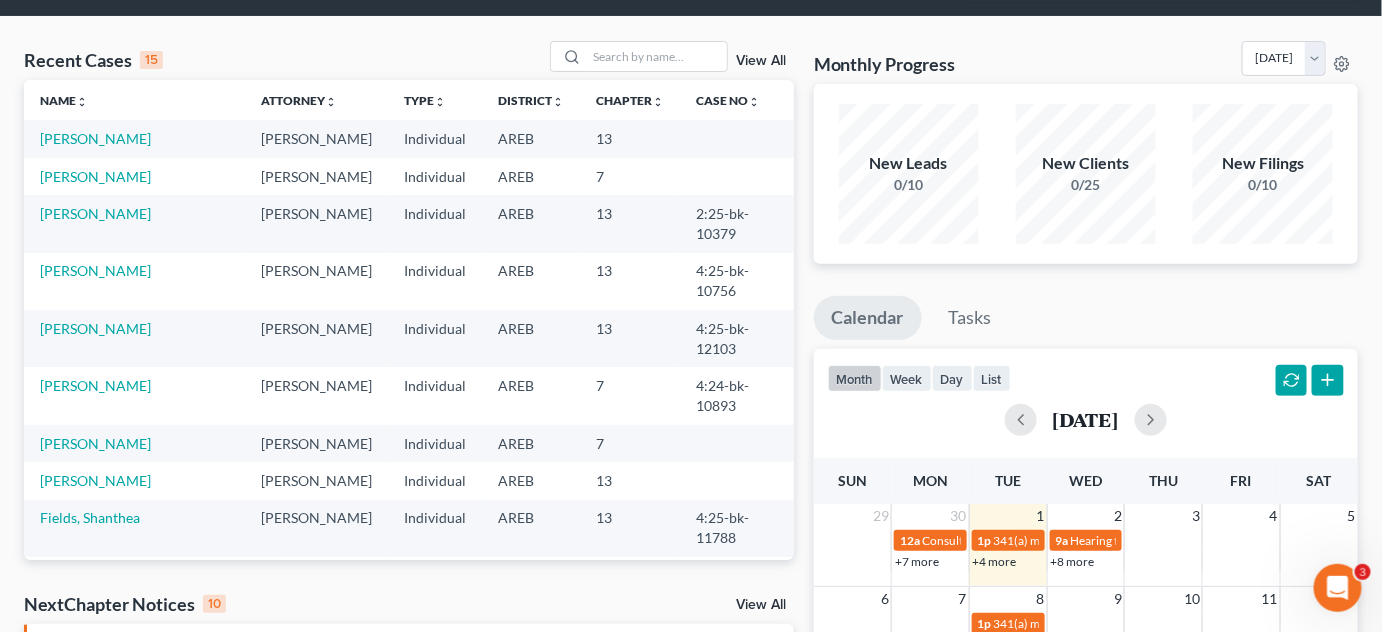 scroll, scrollTop: 0, scrollLeft: 0, axis: both 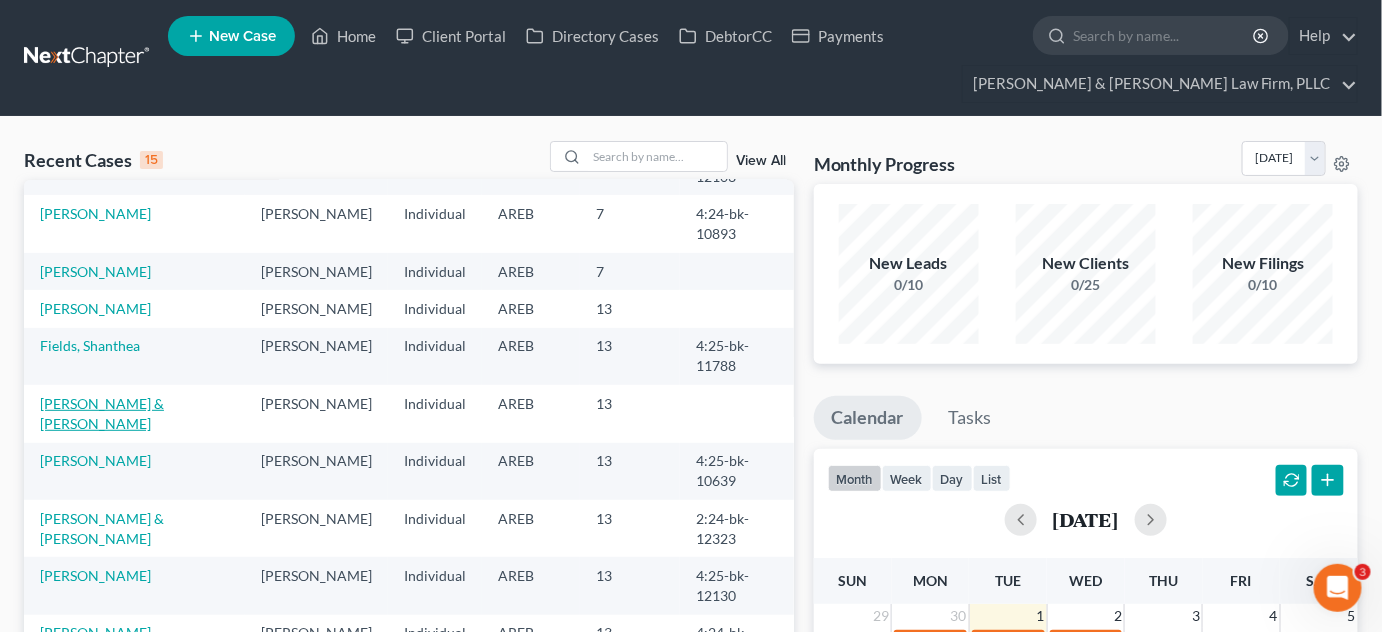 click on "[PERSON_NAME] & [PERSON_NAME]" at bounding box center [102, 413] 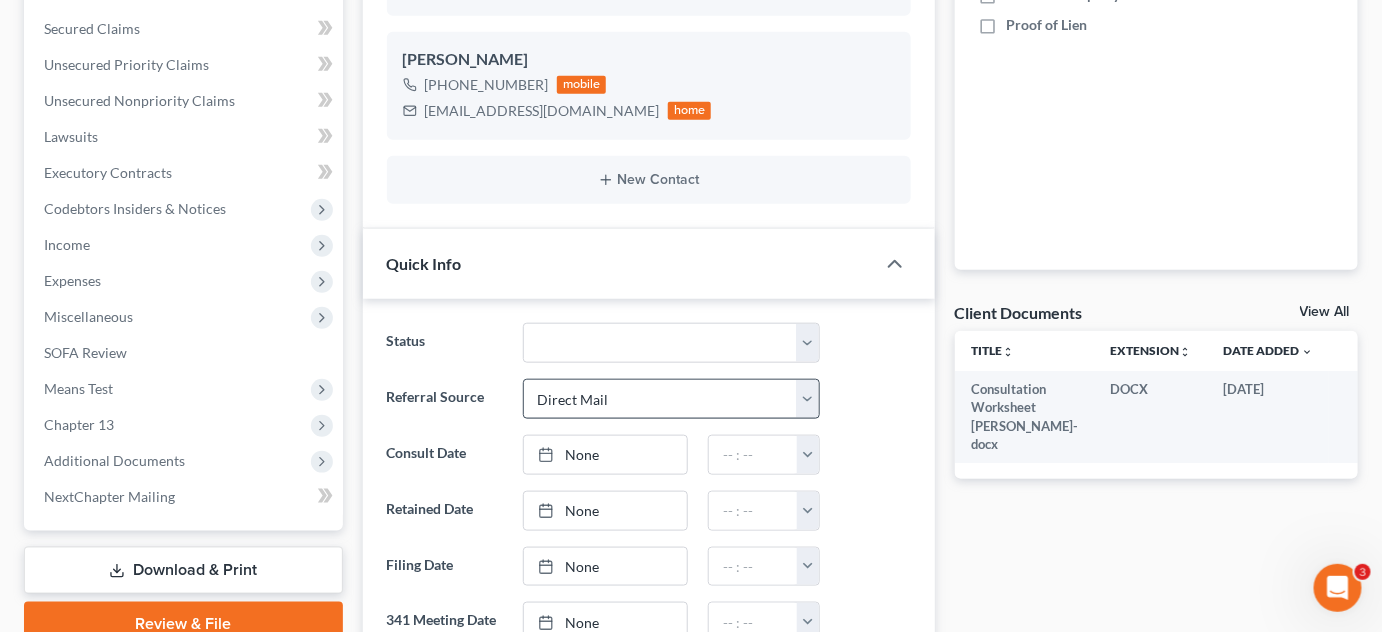 scroll, scrollTop: 545, scrollLeft: 0, axis: vertical 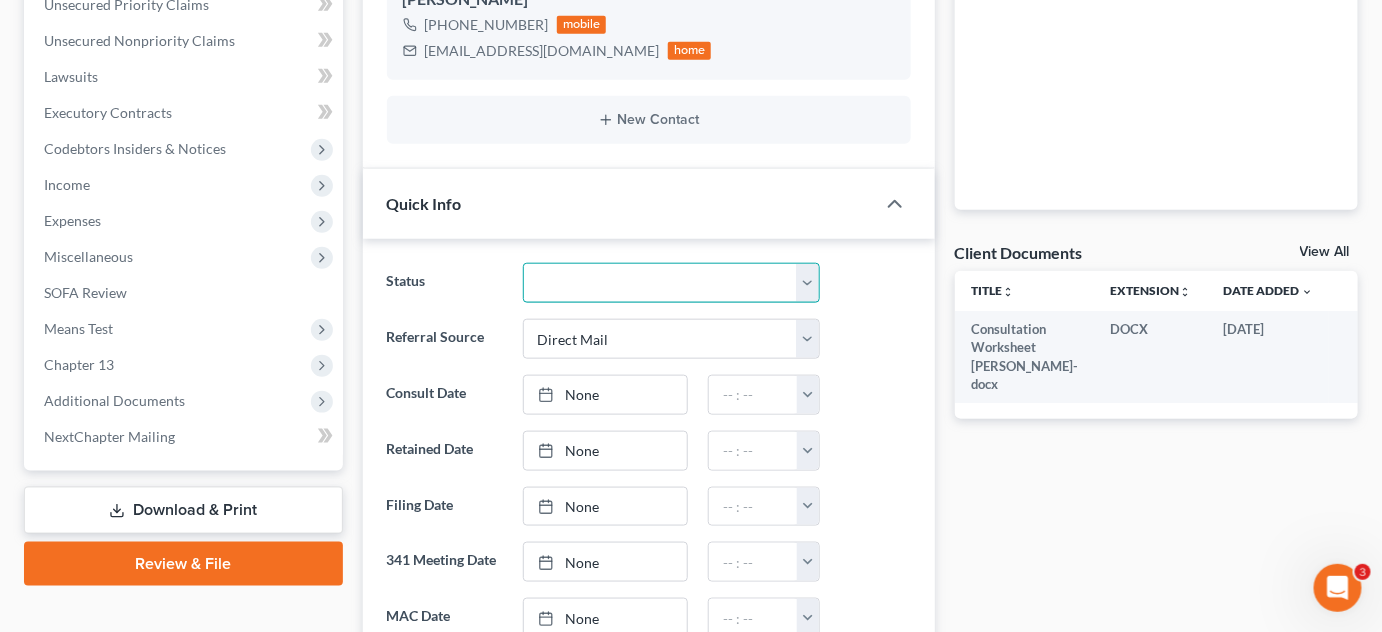 click on "Awaiting 341 Chapter 7 - Attended Meeting Confirmed Discharged Dismissed New Consult Not Retained Rejected Retained Unconfirmed Withdrawn as Counsel" at bounding box center [672, 283] 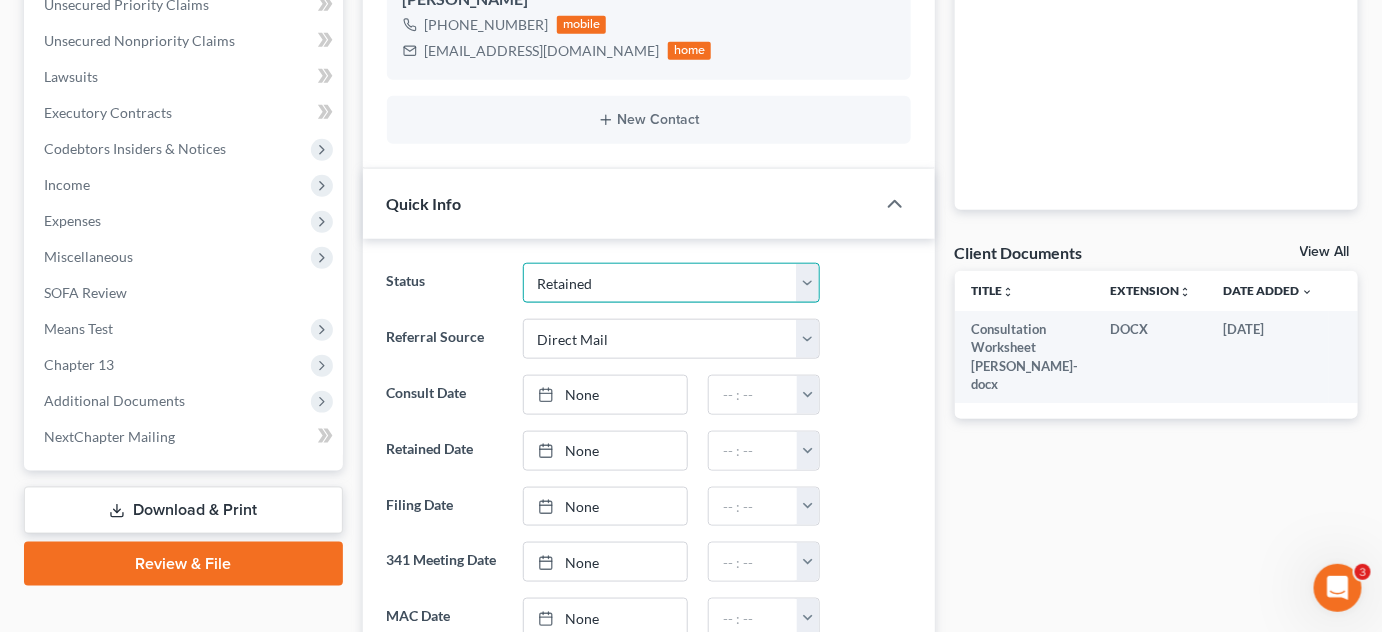 click on "Awaiting 341 Chapter 7 - Attended Meeting Confirmed Discharged Dismissed New Consult Not Retained Rejected Retained Unconfirmed Withdrawn as Counsel" at bounding box center [672, 283] 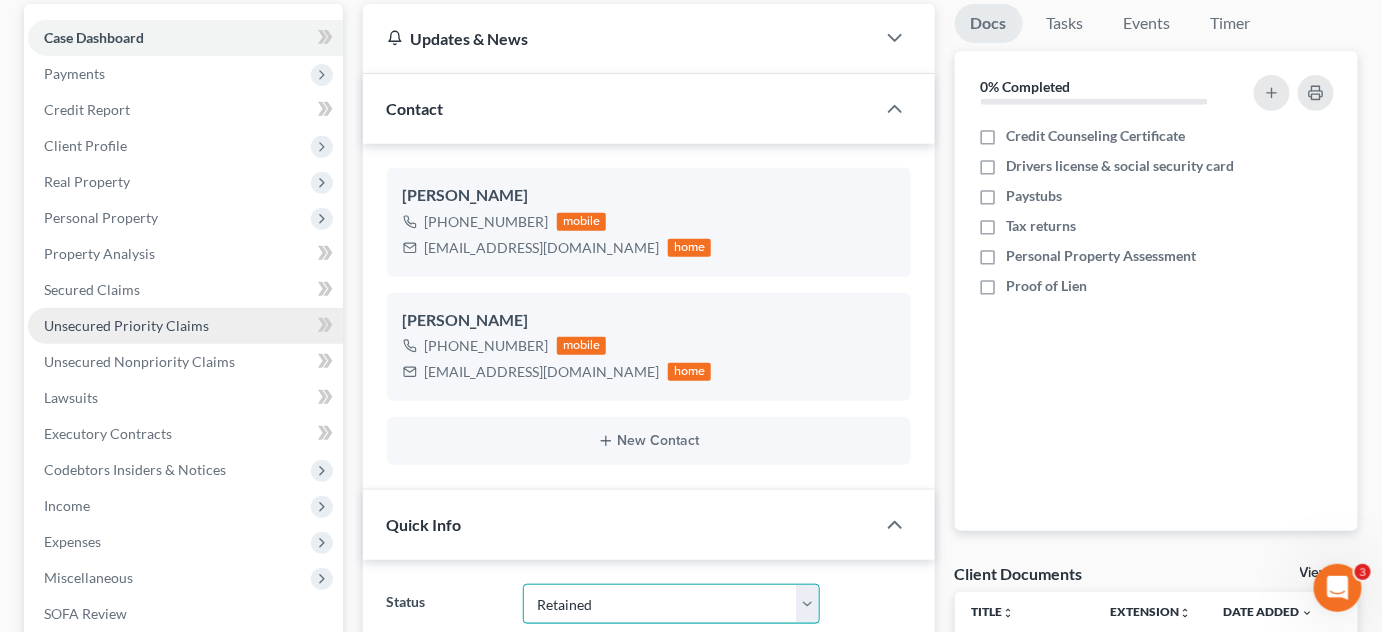 scroll, scrollTop: 90, scrollLeft: 0, axis: vertical 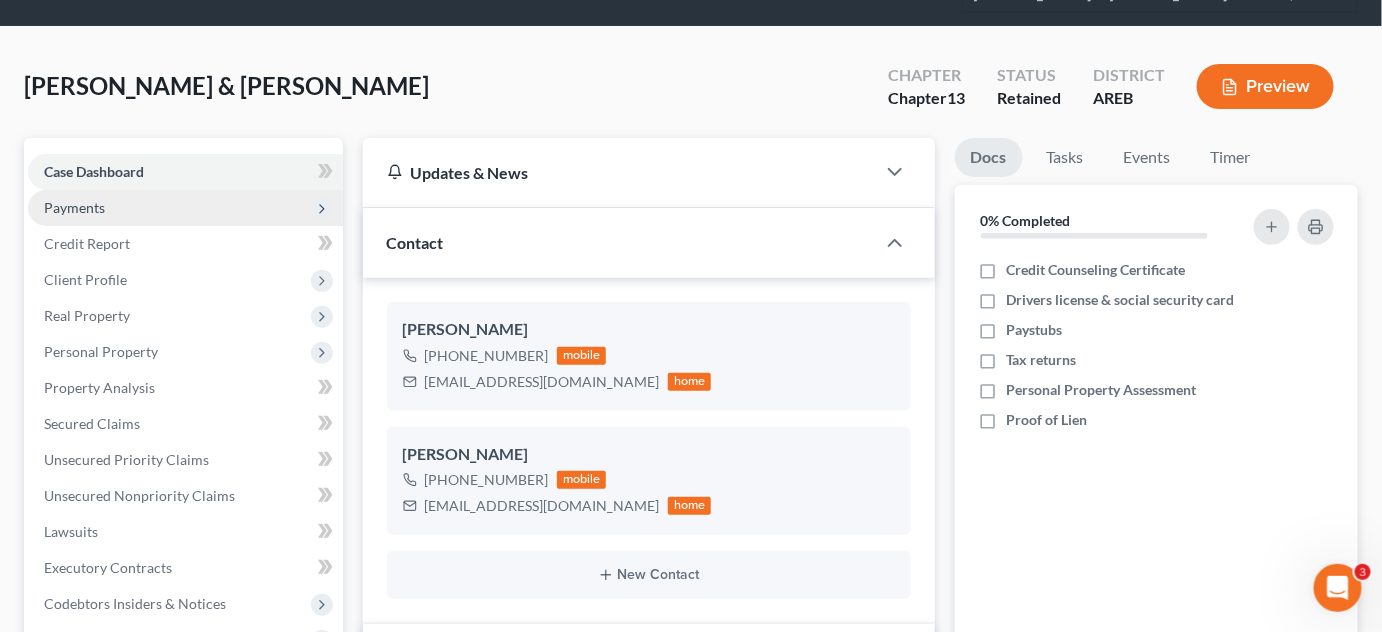click on "Payments" at bounding box center (185, 208) 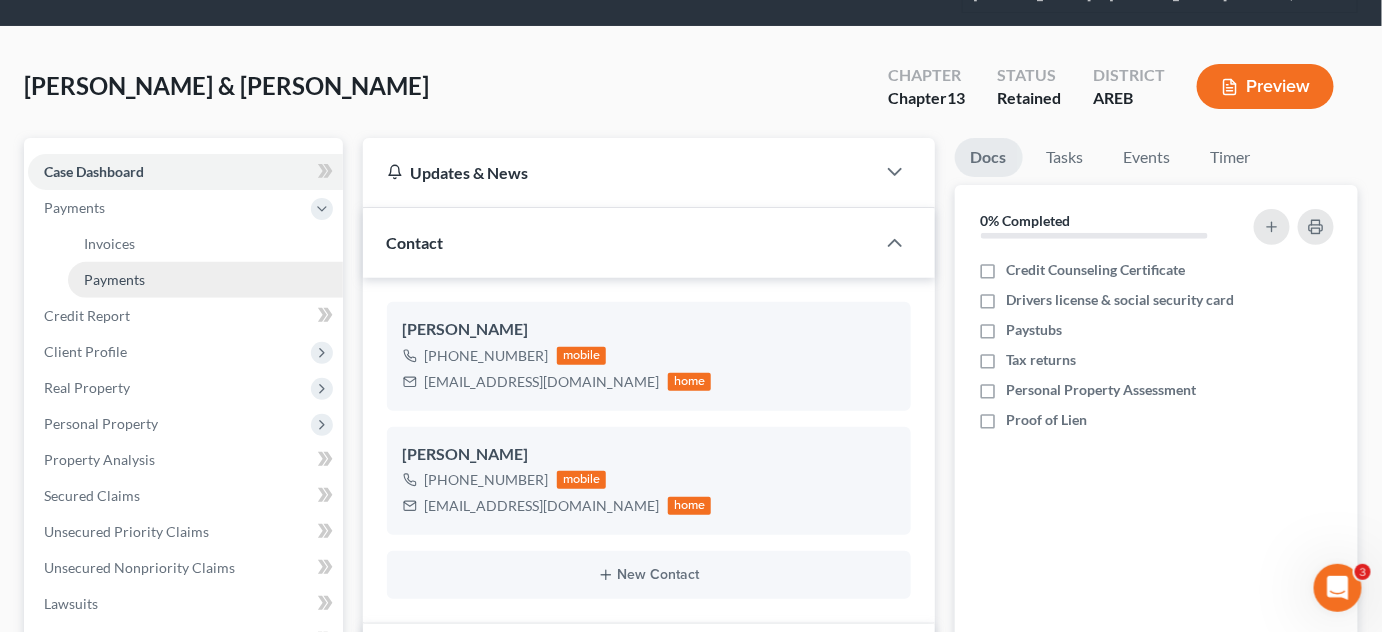 click on "Payments" at bounding box center [114, 279] 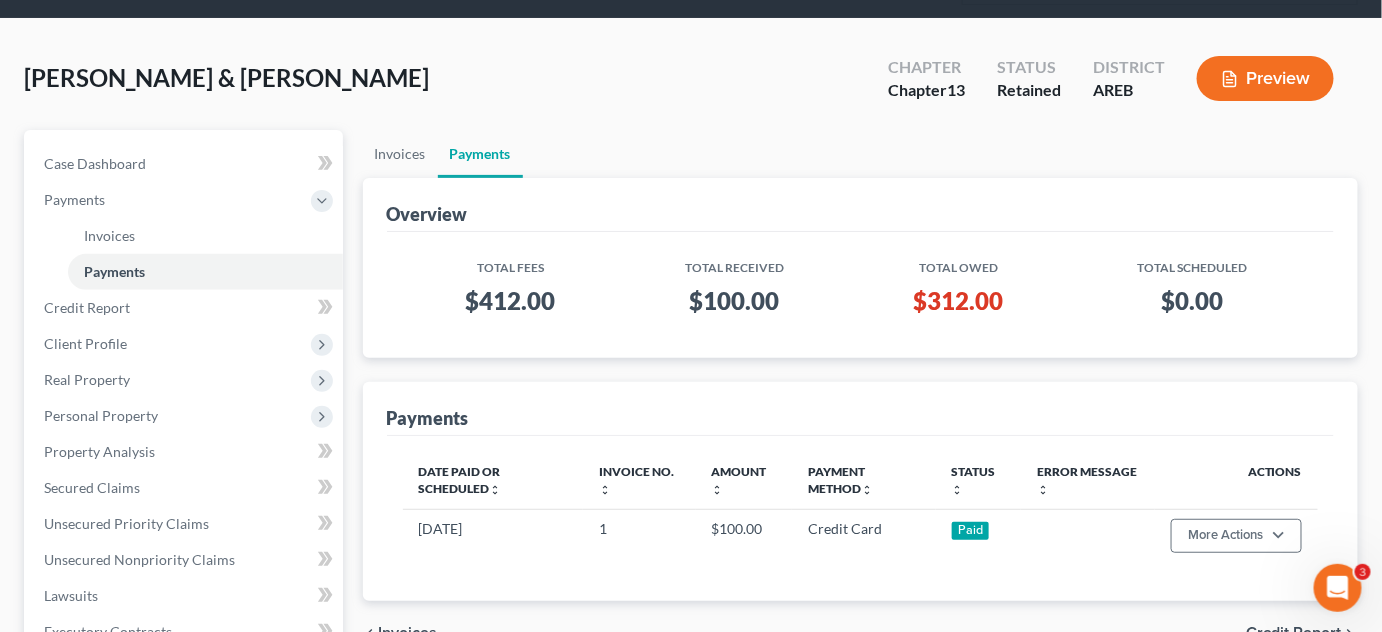 scroll, scrollTop: 90, scrollLeft: 0, axis: vertical 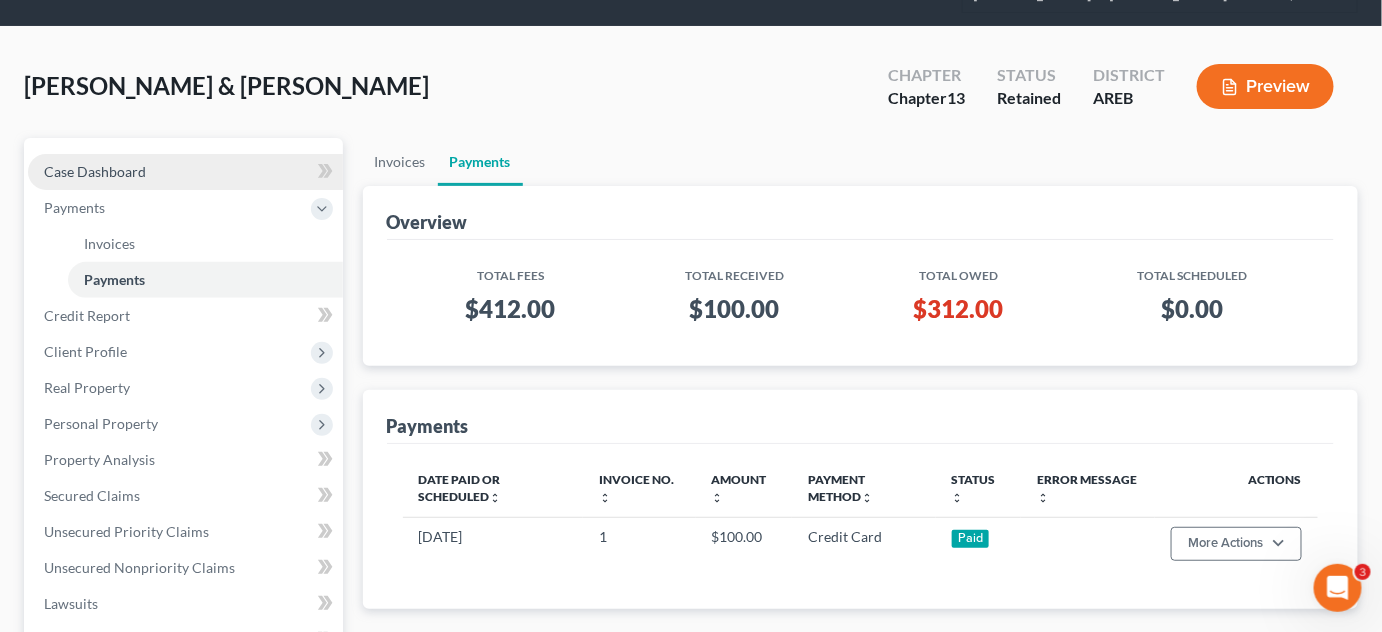 click on "Case Dashboard" at bounding box center [185, 172] 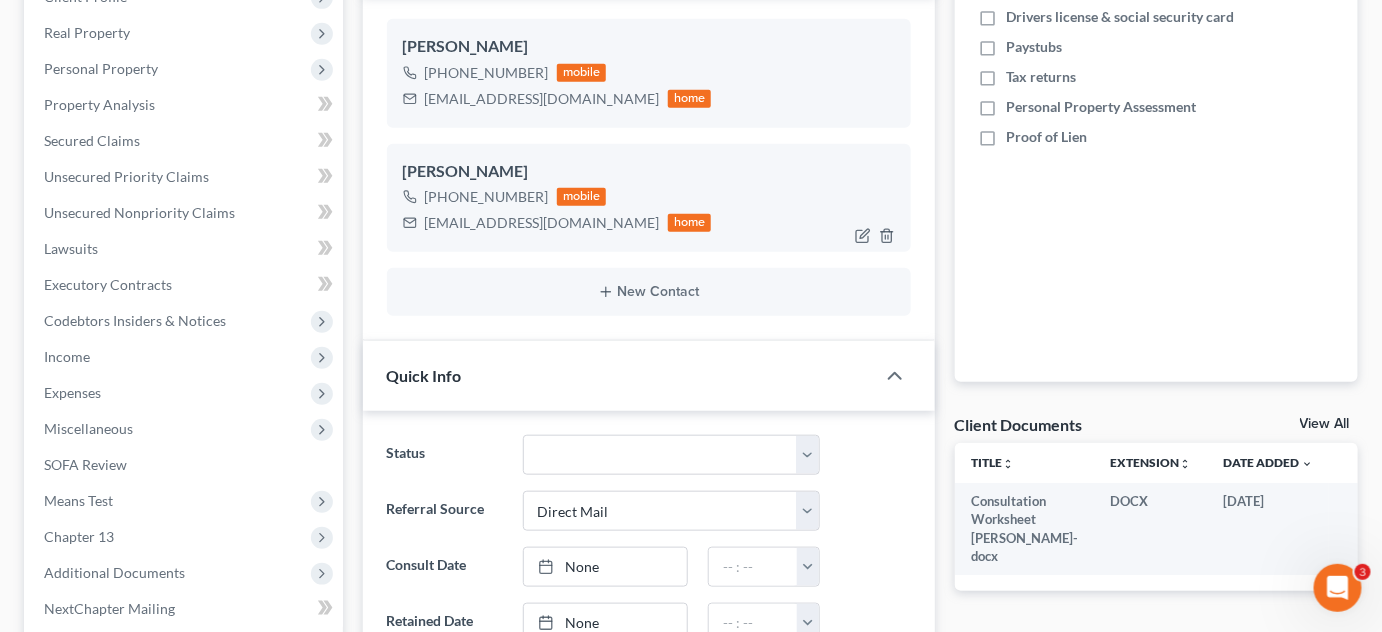 scroll, scrollTop: 545, scrollLeft: 0, axis: vertical 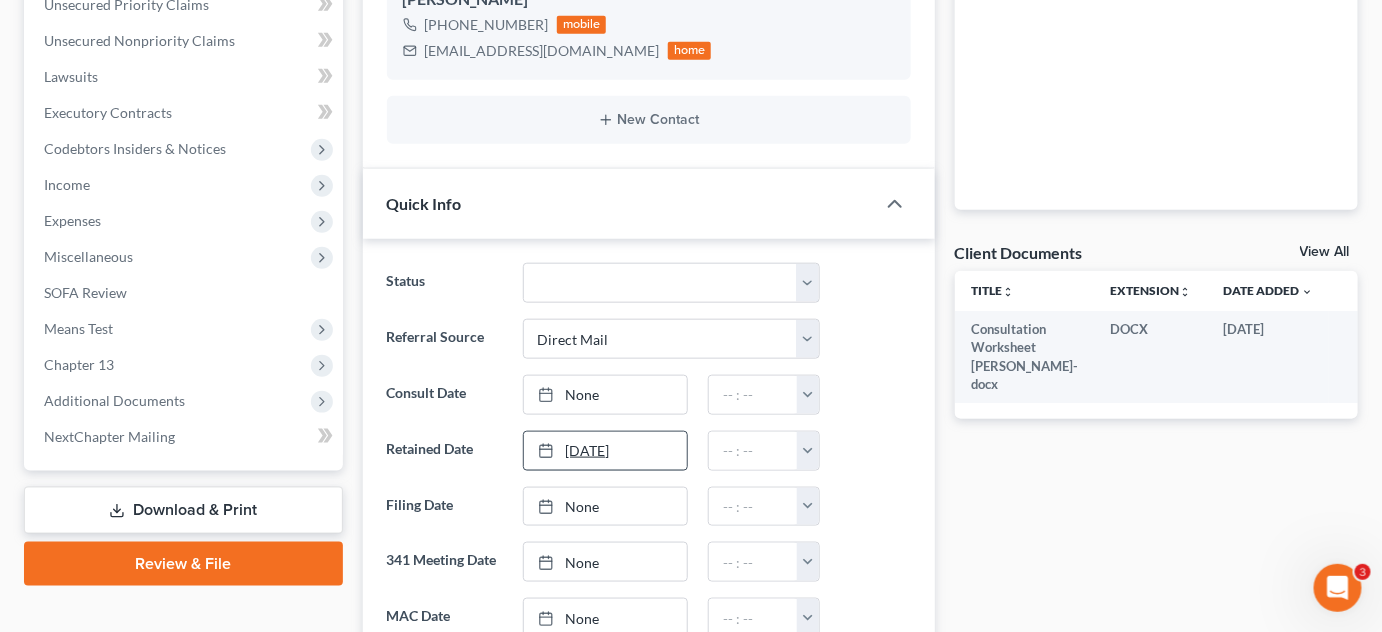click on "[DATE]" at bounding box center (605, 451) 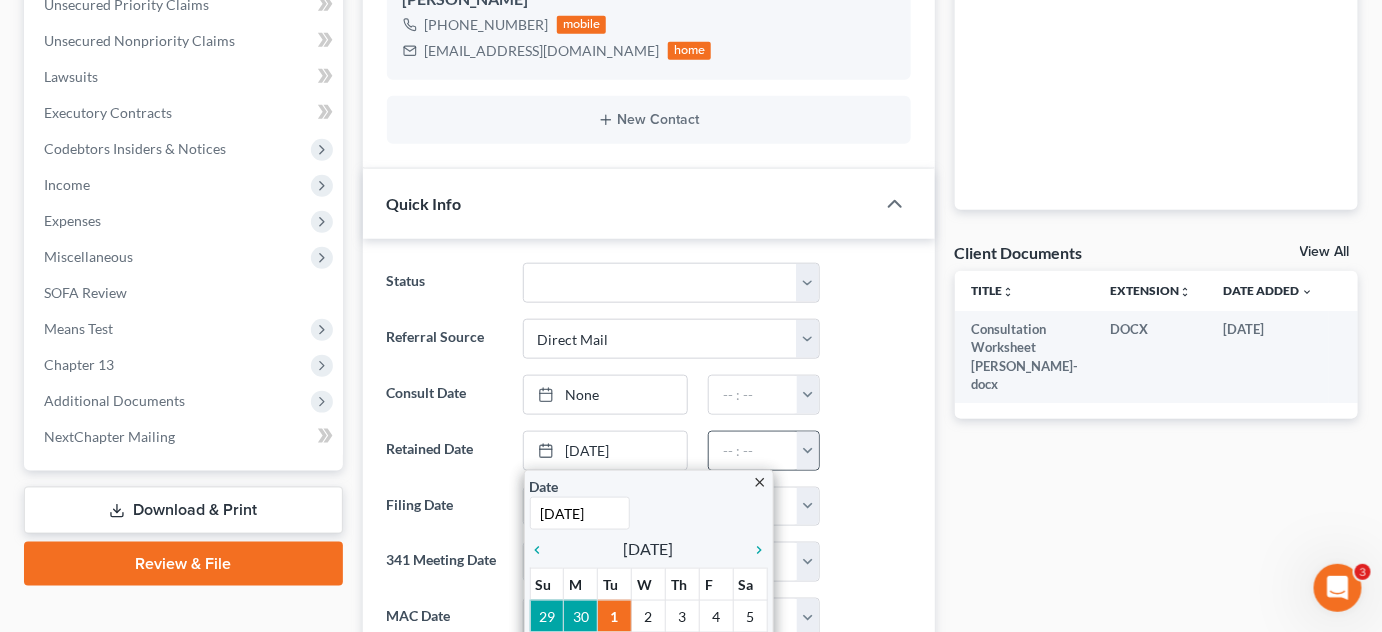 click at bounding box center (808, 451) 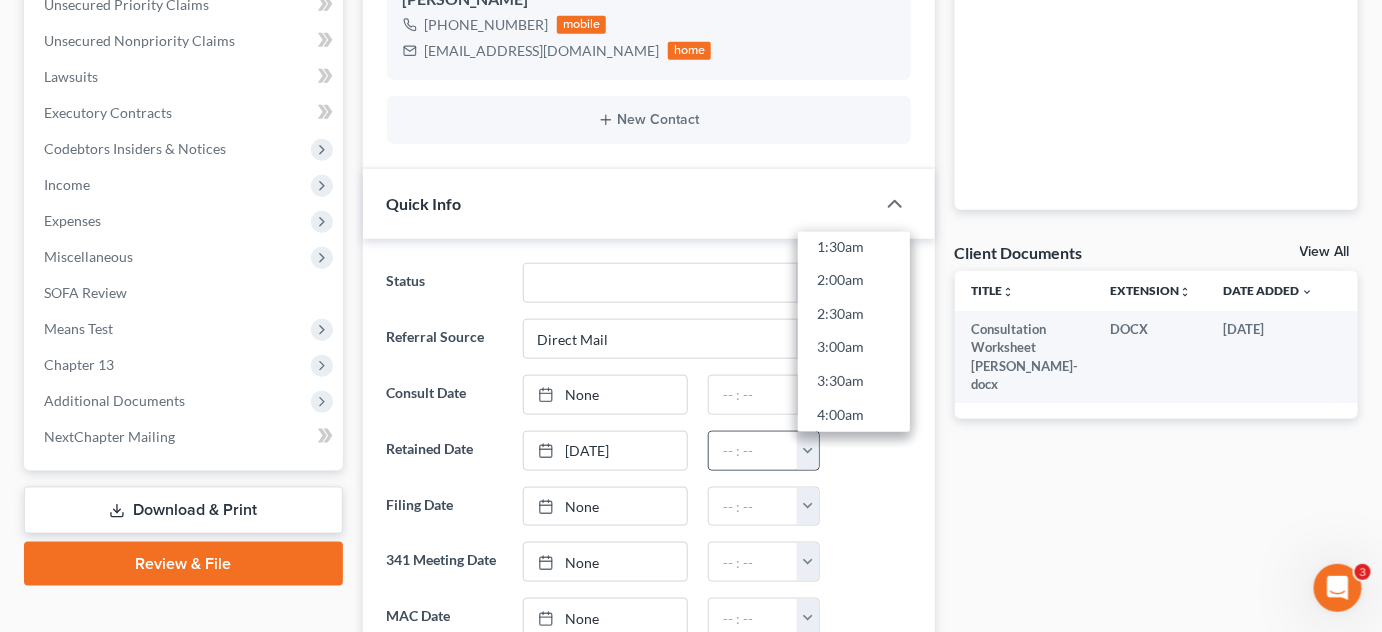 scroll, scrollTop: 363, scrollLeft: 0, axis: vertical 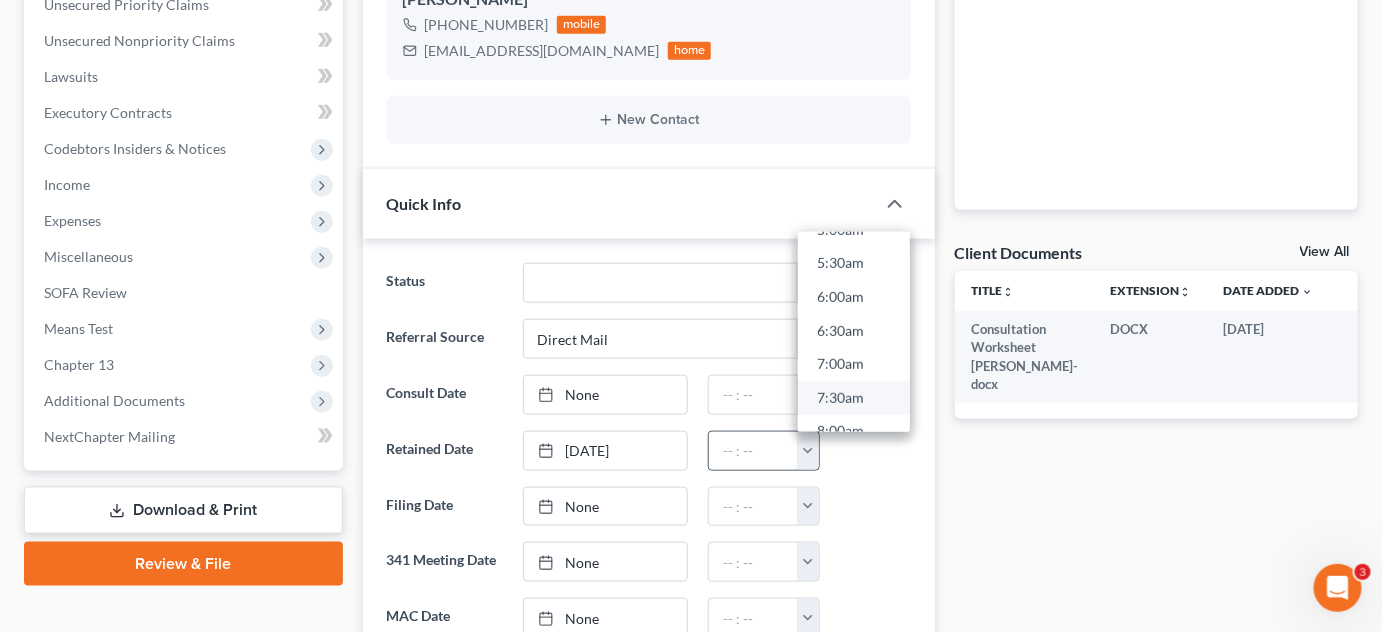 click on "7:30am" at bounding box center [854, 398] 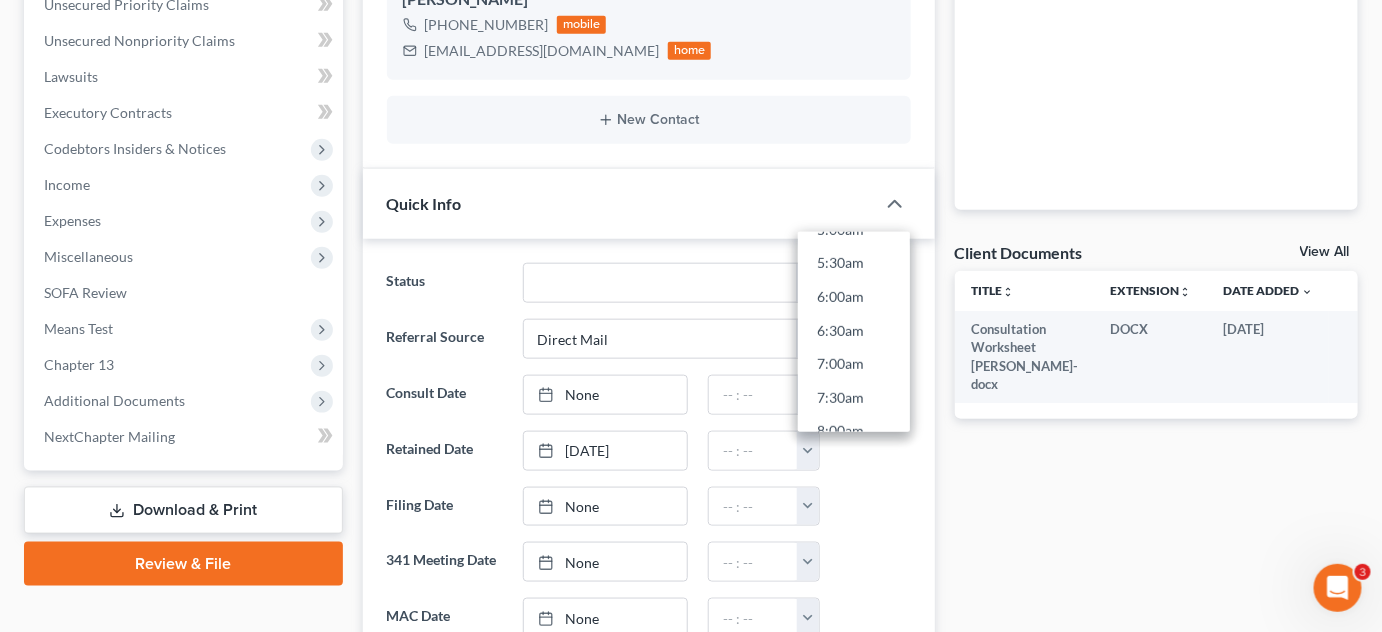 type on "7:30am" 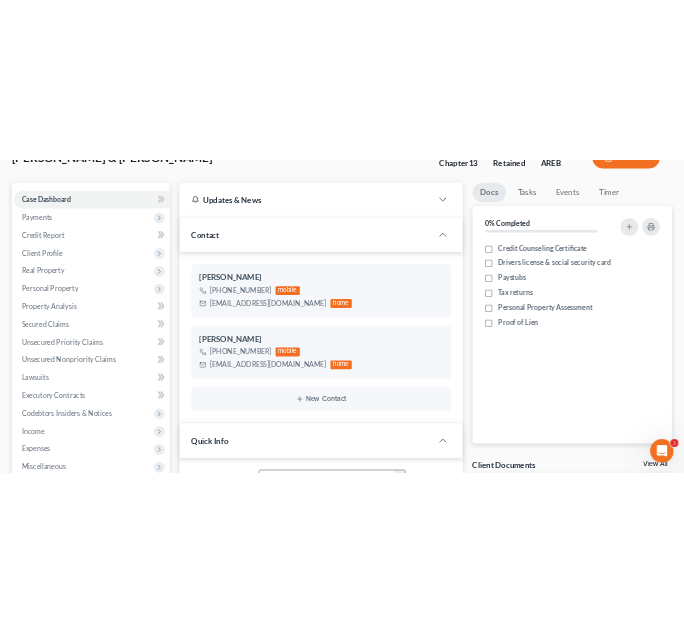 scroll, scrollTop: 127, scrollLeft: 0, axis: vertical 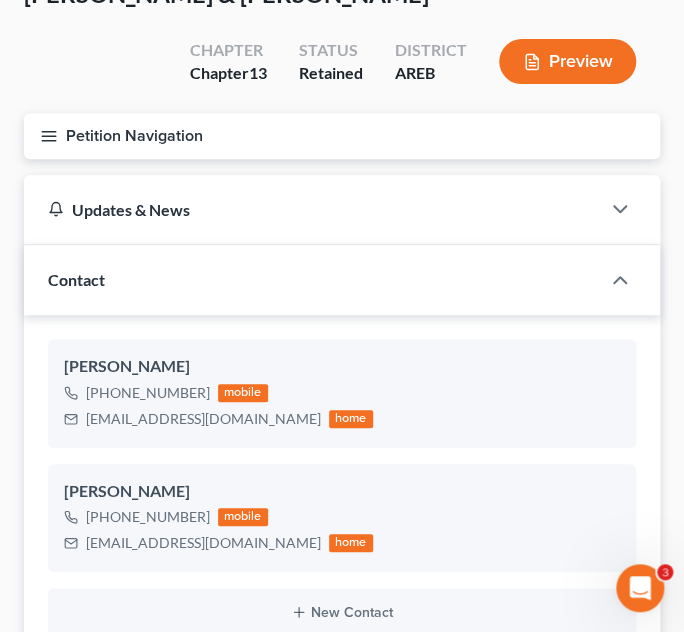 click 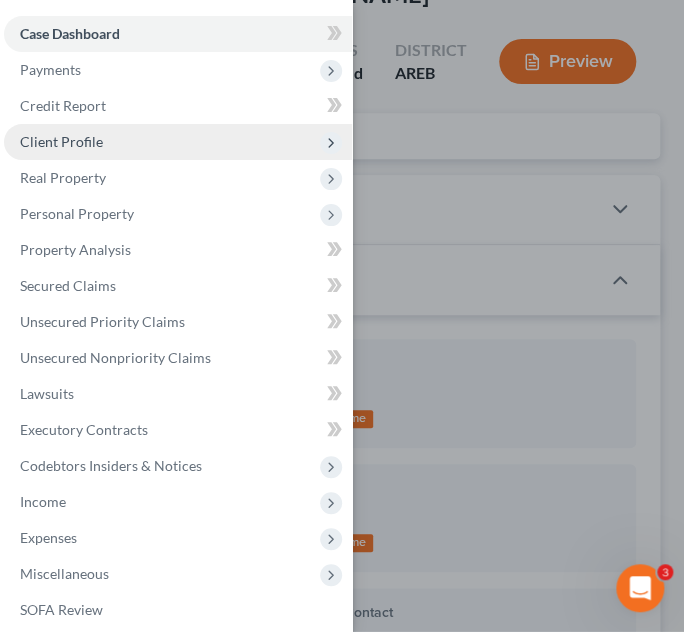 click on "Client Profile" at bounding box center [61, 141] 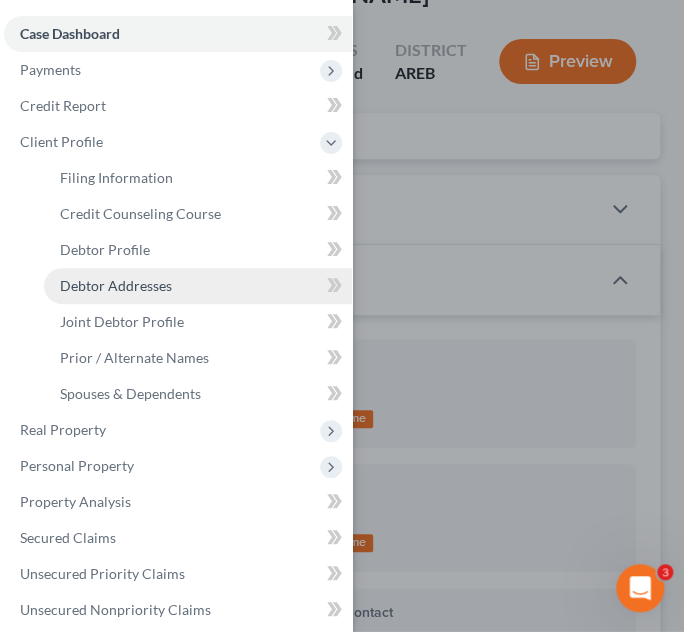 click on "Debtor Addresses" at bounding box center (116, 285) 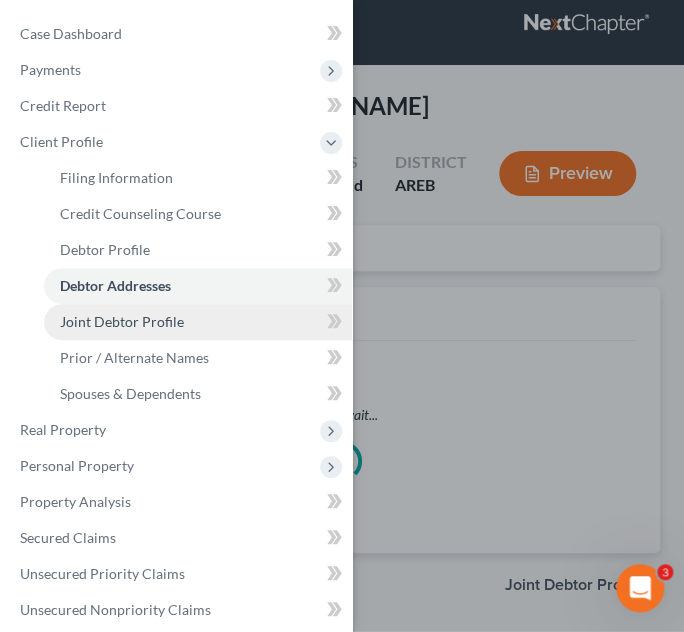 scroll, scrollTop: 0, scrollLeft: 0, axis: both 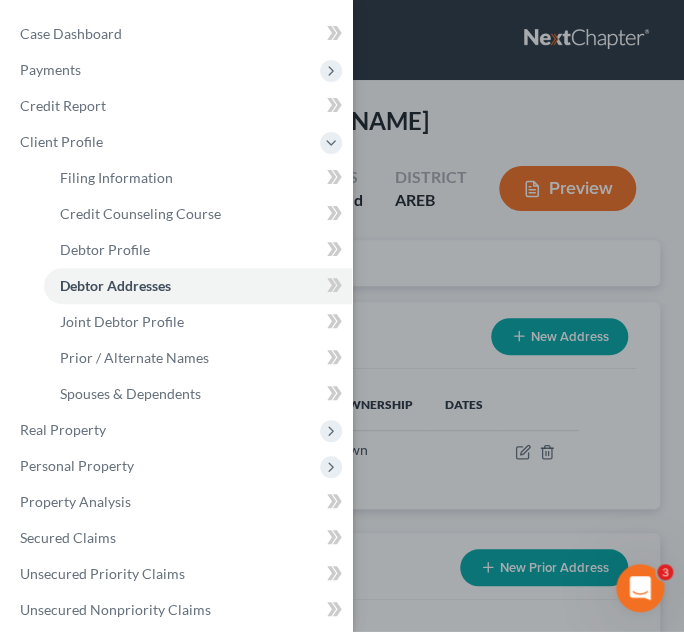 click on "Case Dashboard
Payments
Invoices
Payments
Payments
Credit Report
Client Profile" at bounding box center [342, 316] 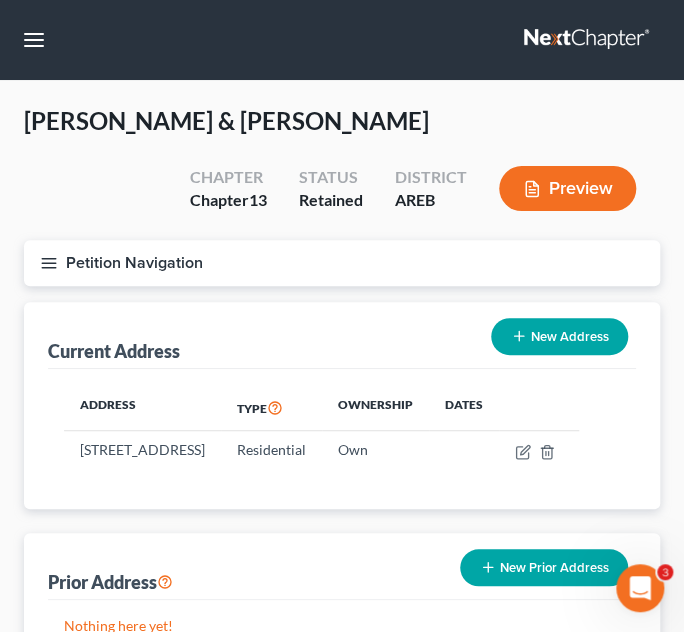 scroll, scrollTop: 90, scrollLeft: 0, axis: vertical 